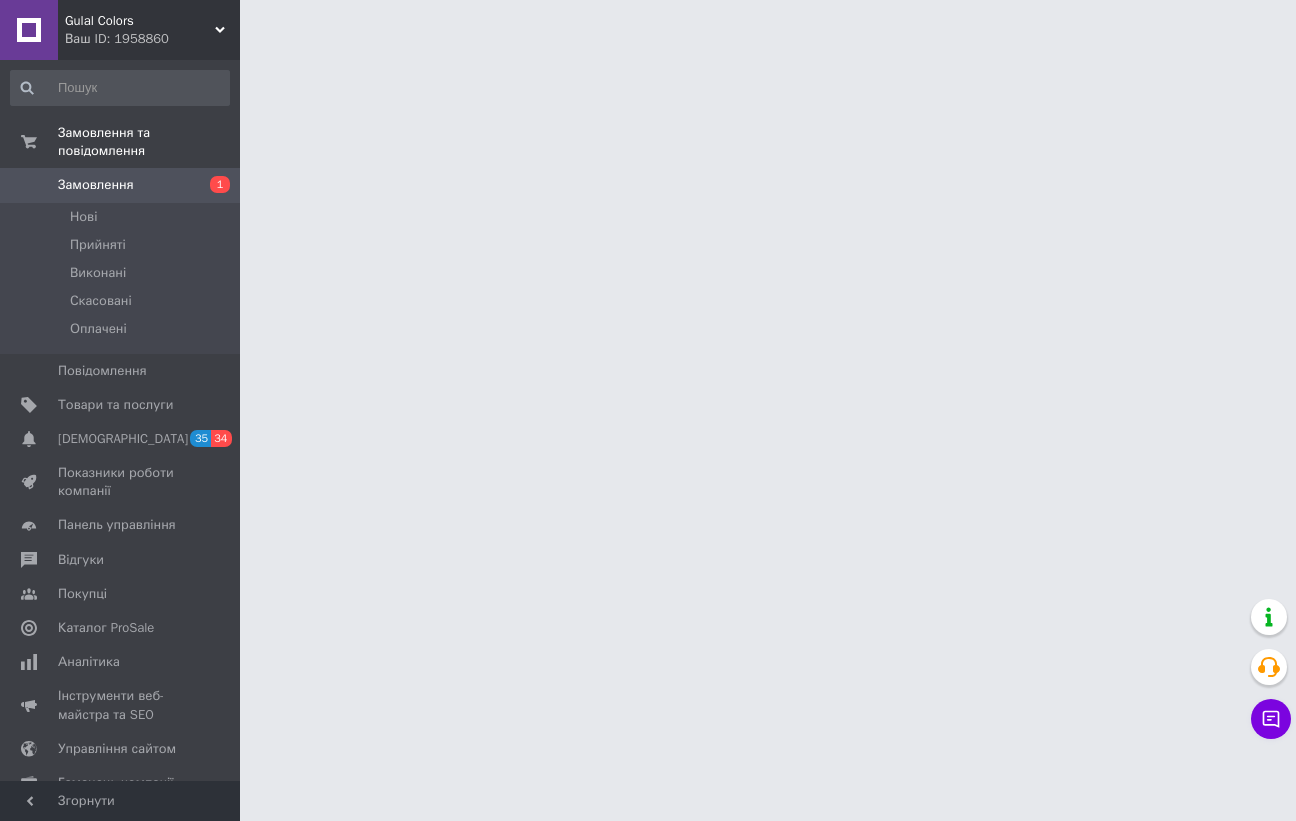 scroll, scrollTop: 0, scrollLeft: 0, axis: both 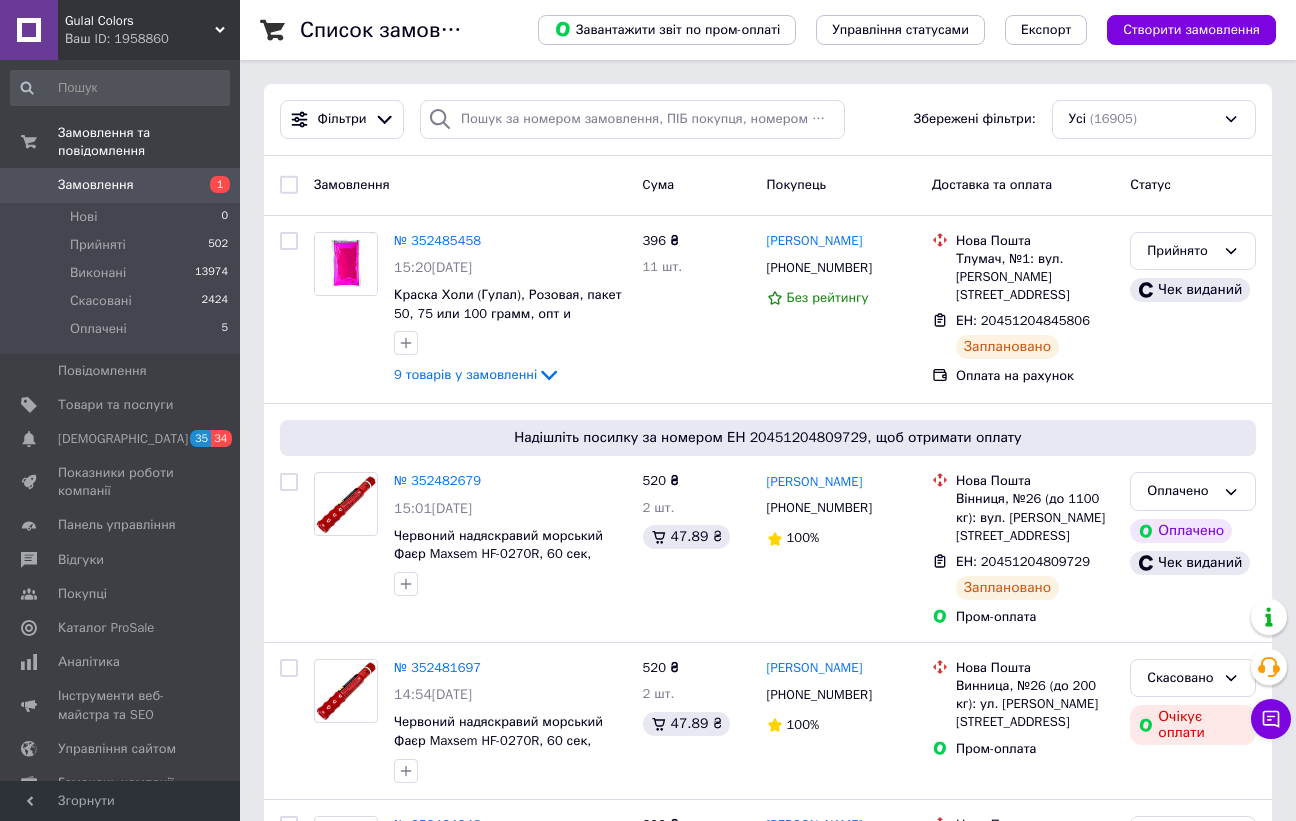 click on "Замовлення" at bounding box center [96, 185] 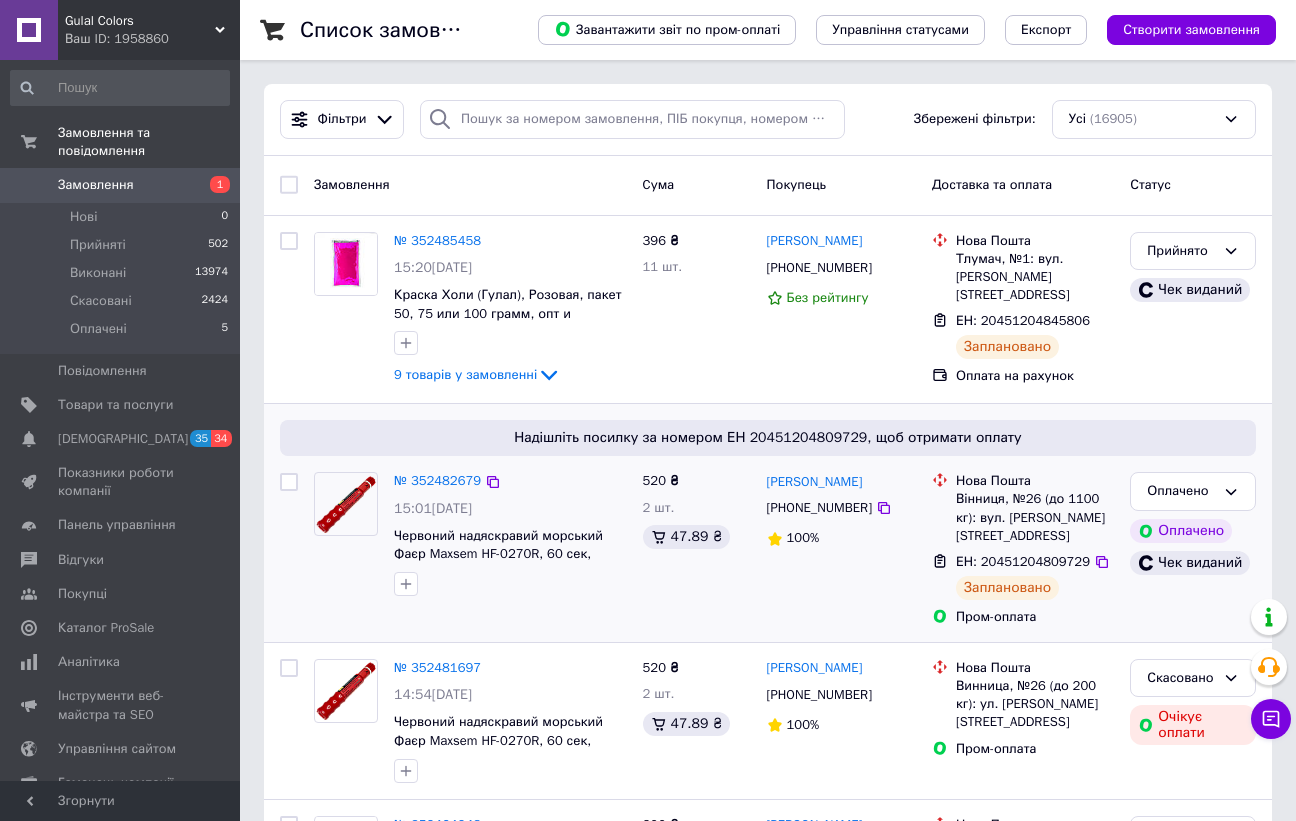 click on "Надішліть посилку за номером ЕН 20451204809729, щоб отримати оплату" at bounding box center [768, 438] 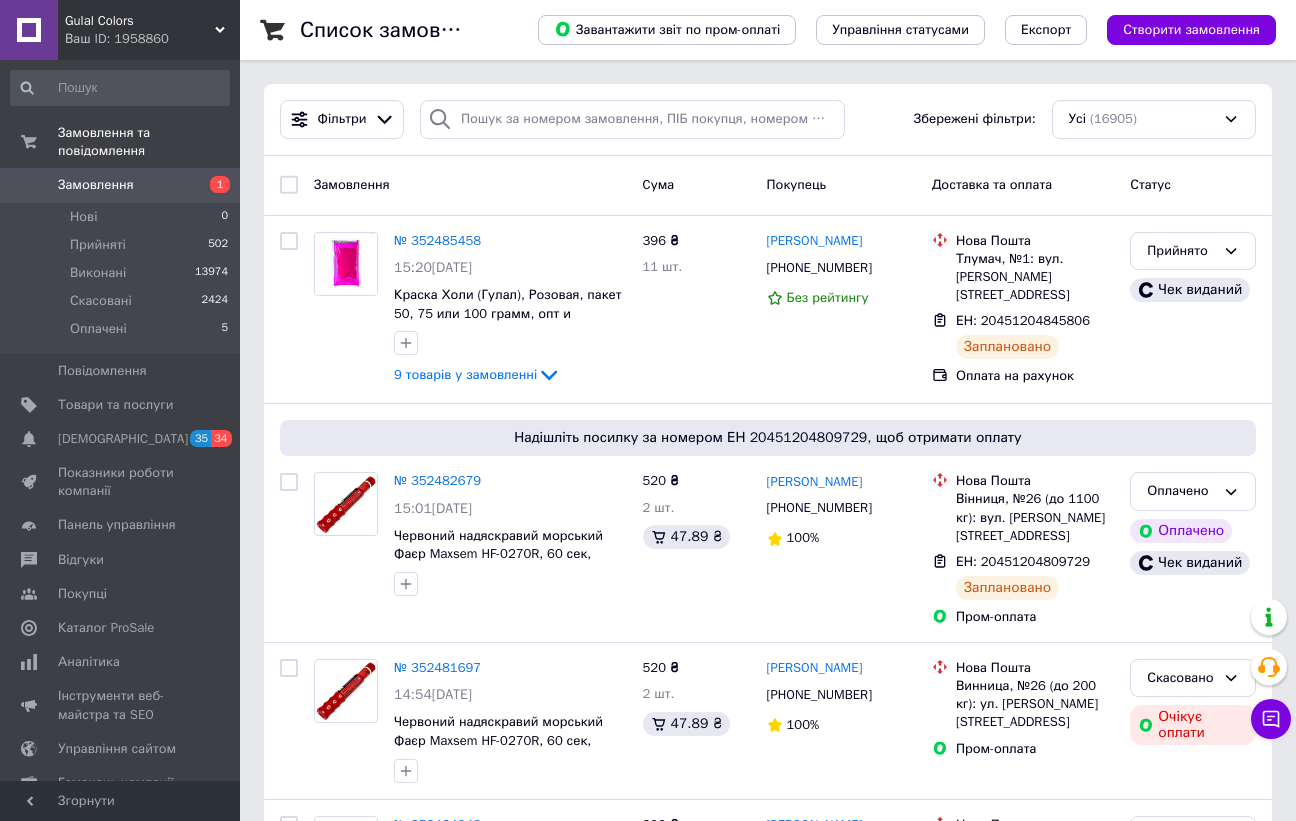 click on "Замовлення" at bounding box center (470, 185) 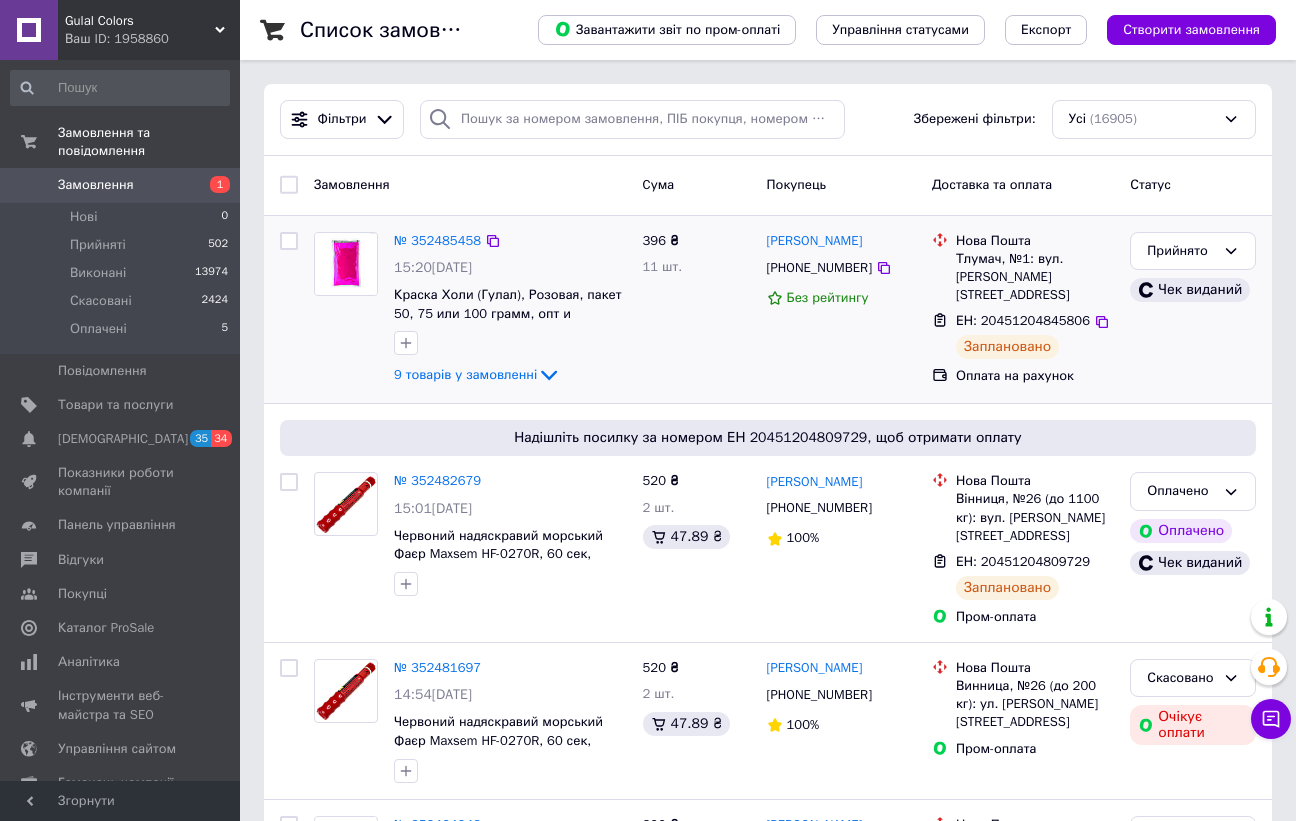 click on "[PERSON_NAME] [PHONE_NUMBER] Без рейтингу" at bounding box center [841, 310] 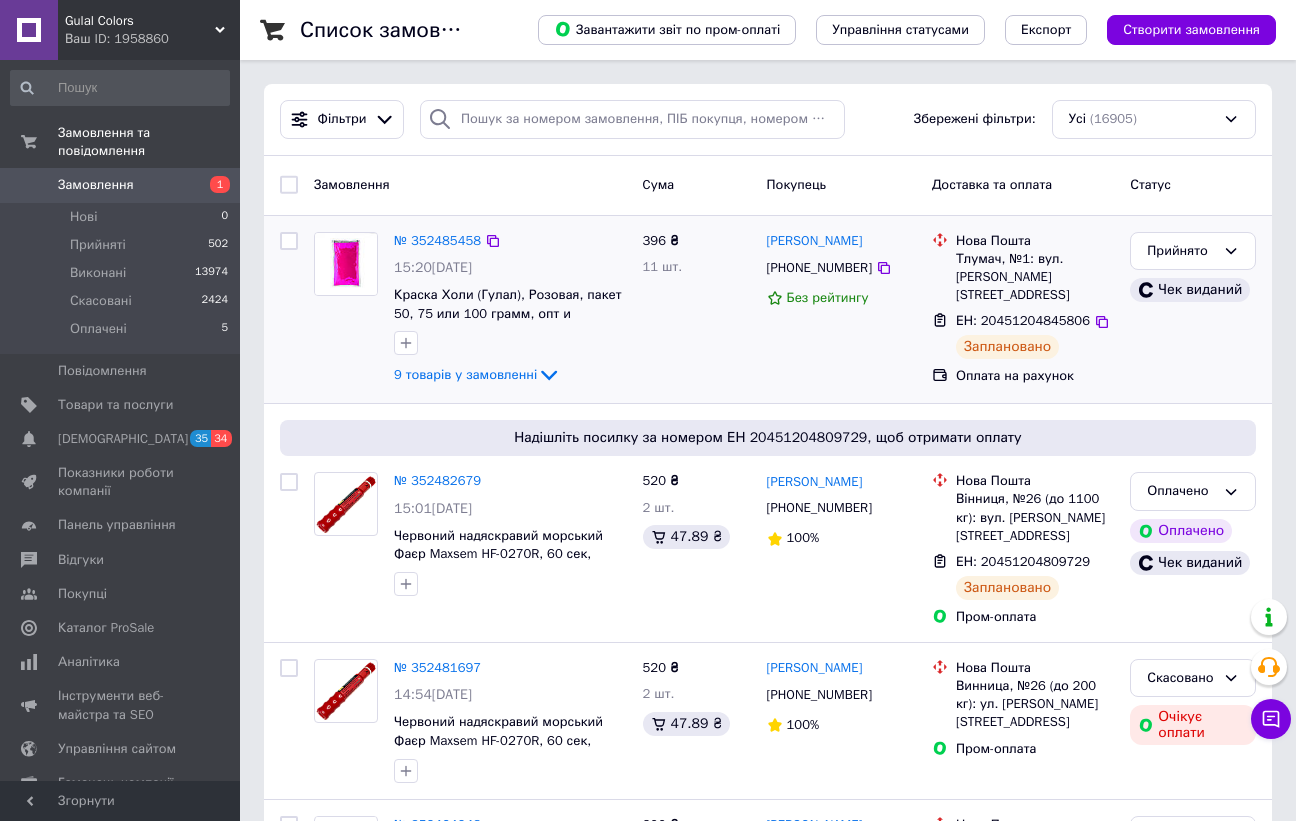 click on "396 ₴ 11 шт." at bounding box center (697, 310) 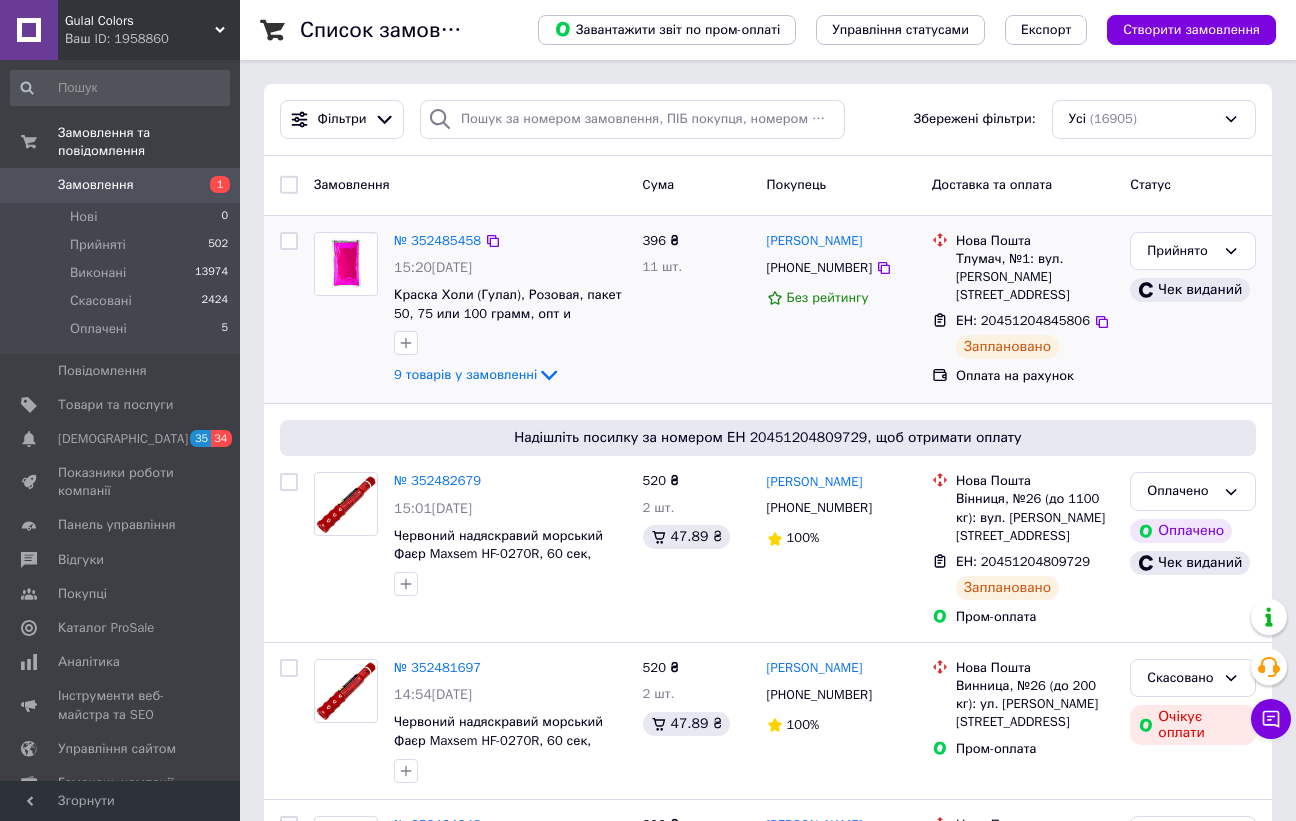 click on "[PERSON_NAME] [PHONE_NUMBER] Без рейтингу" at bounding box center (841, 310) 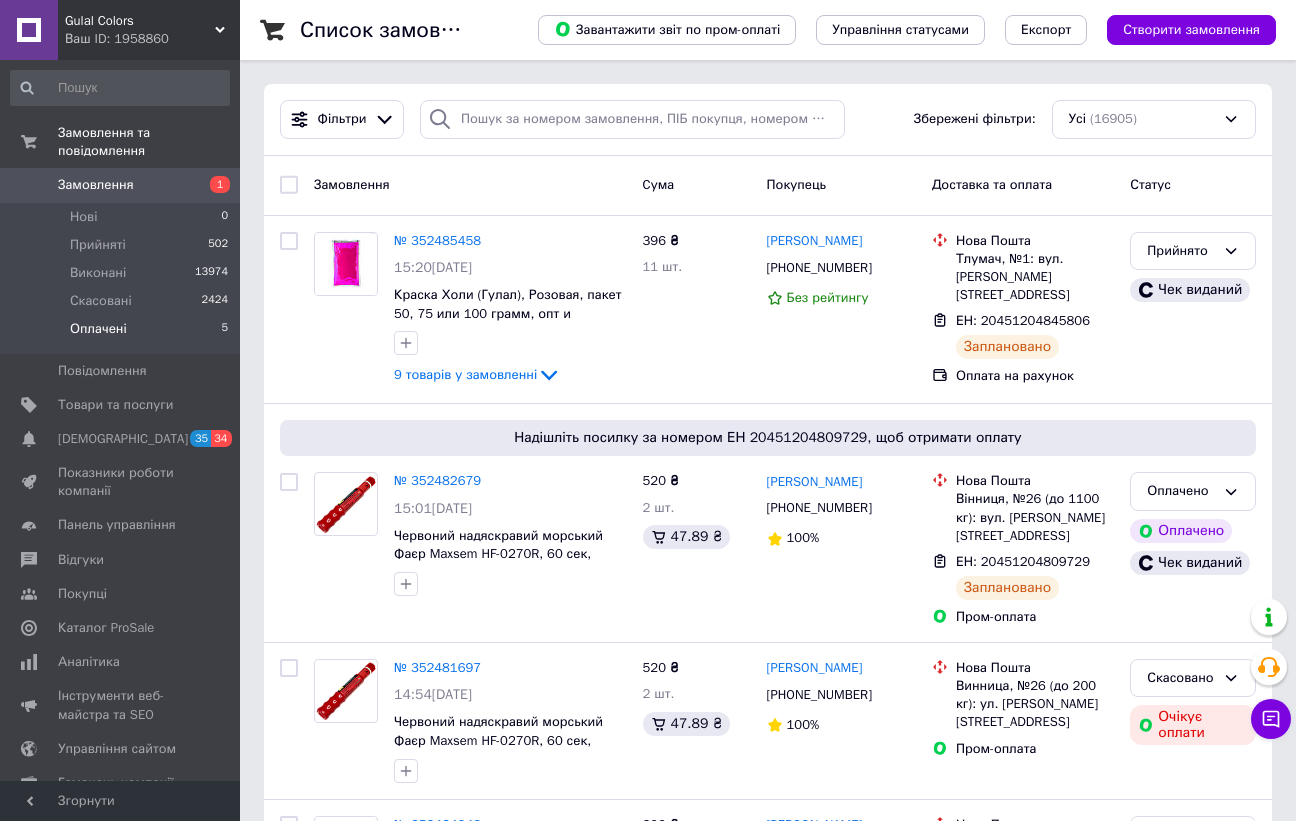 click on "Оплачені 5" at bounding box center [120, 334] 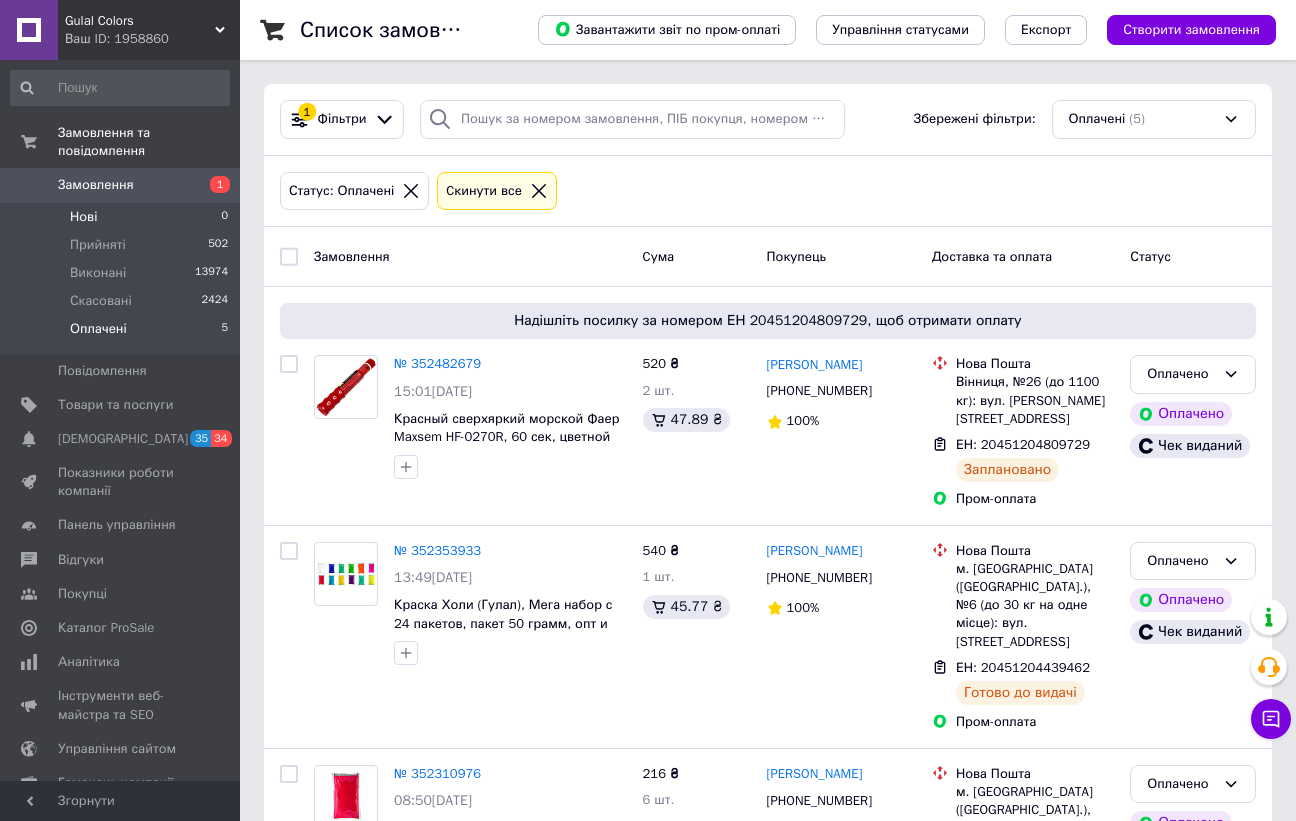click on "Нові 0" at bounding box center [120, 217] 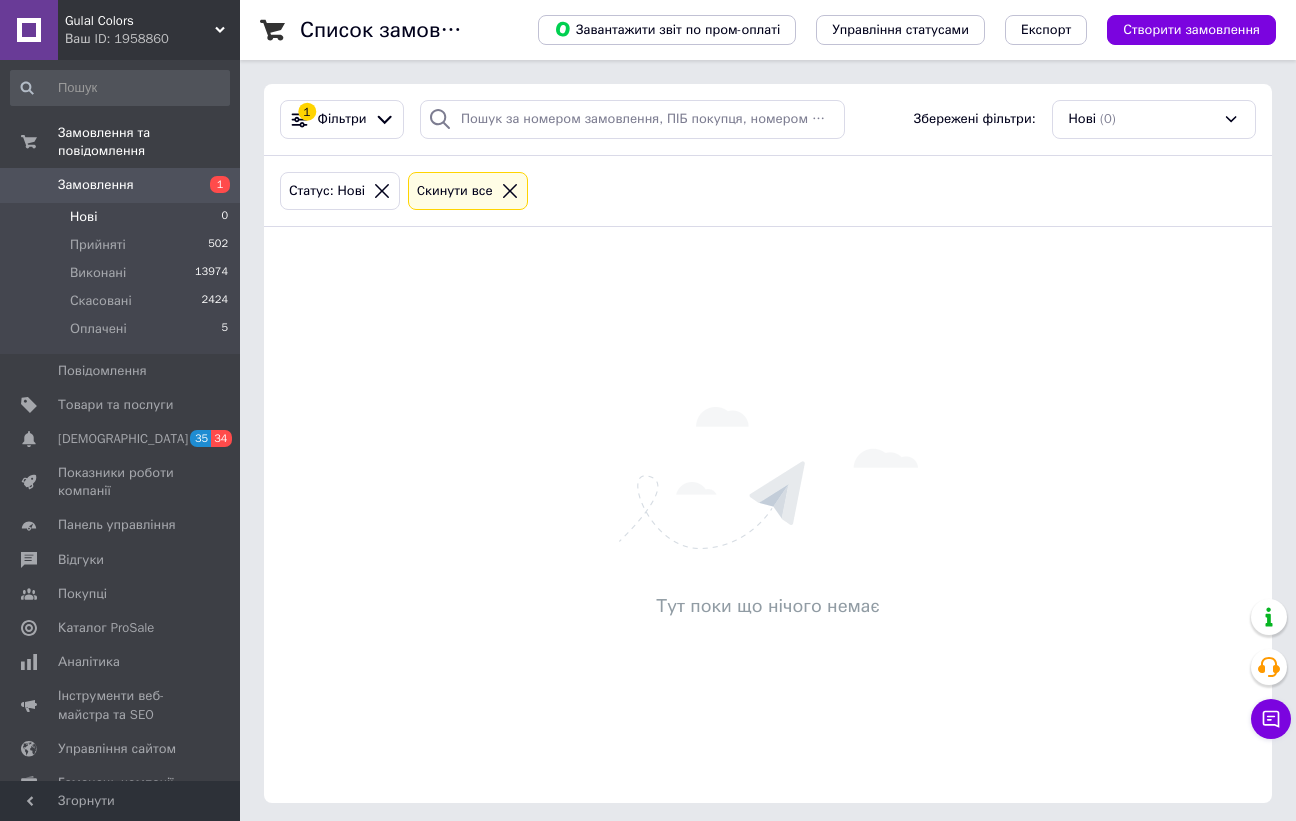 click on "Замовлення" at bounding box center [96, 185] 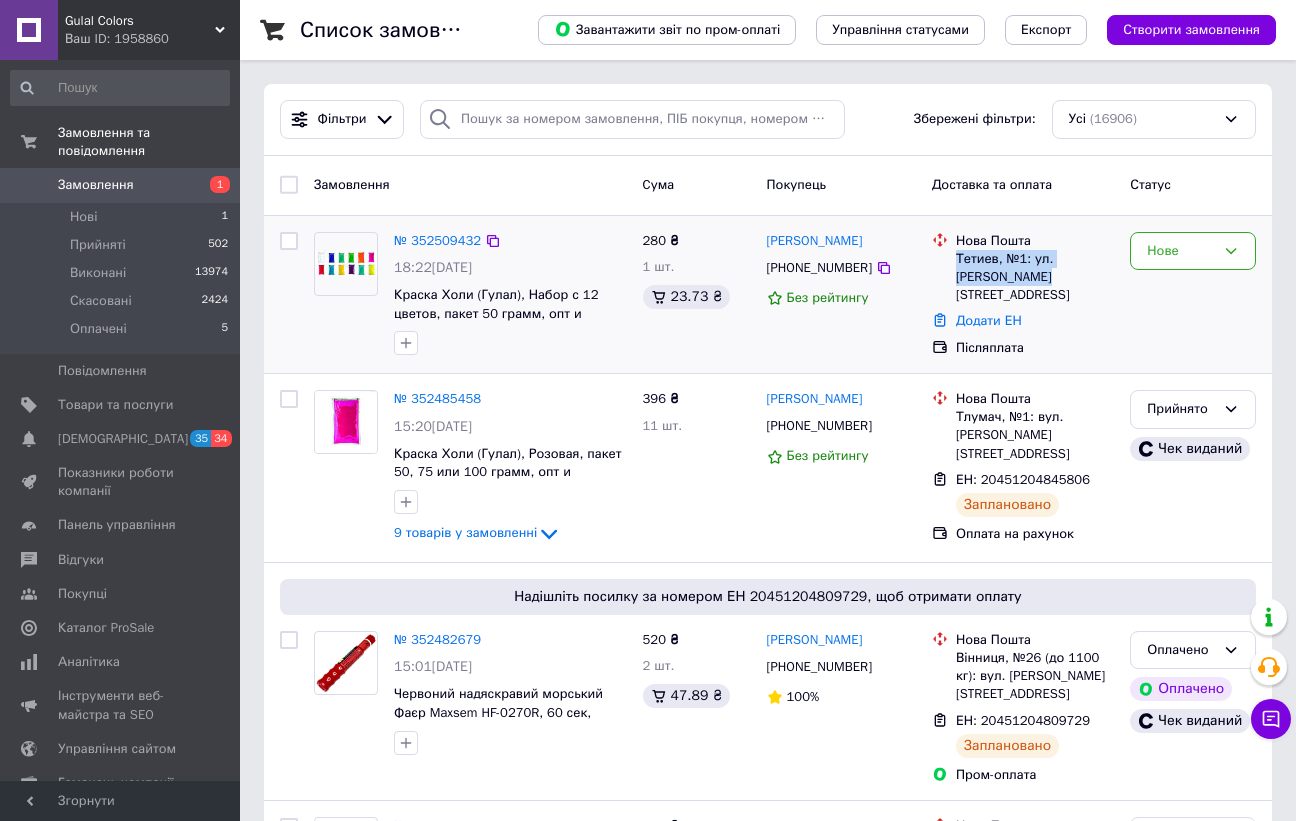 drag, startPoint x: 989, startPoint y: 278, endPoint x: 953, endPoint y: 262, distance: 39.39543 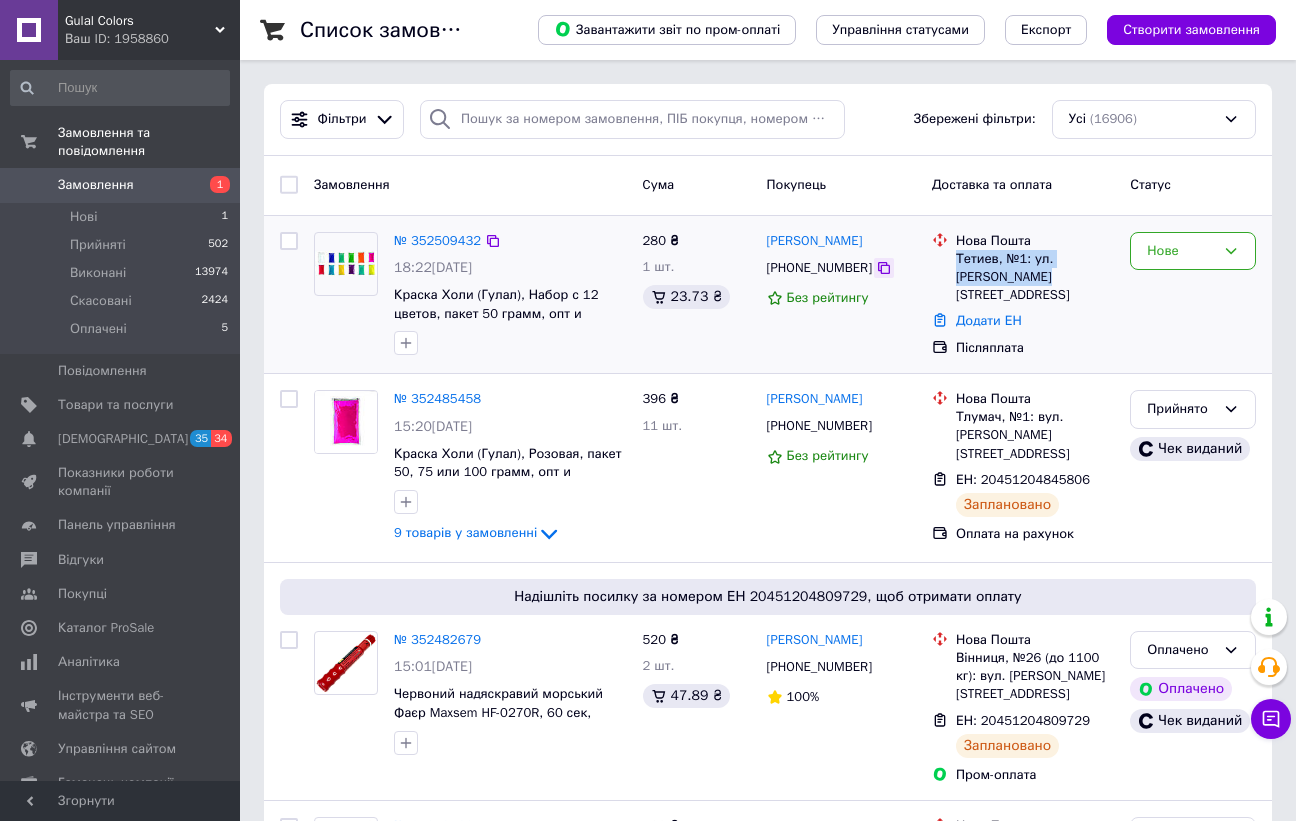 click 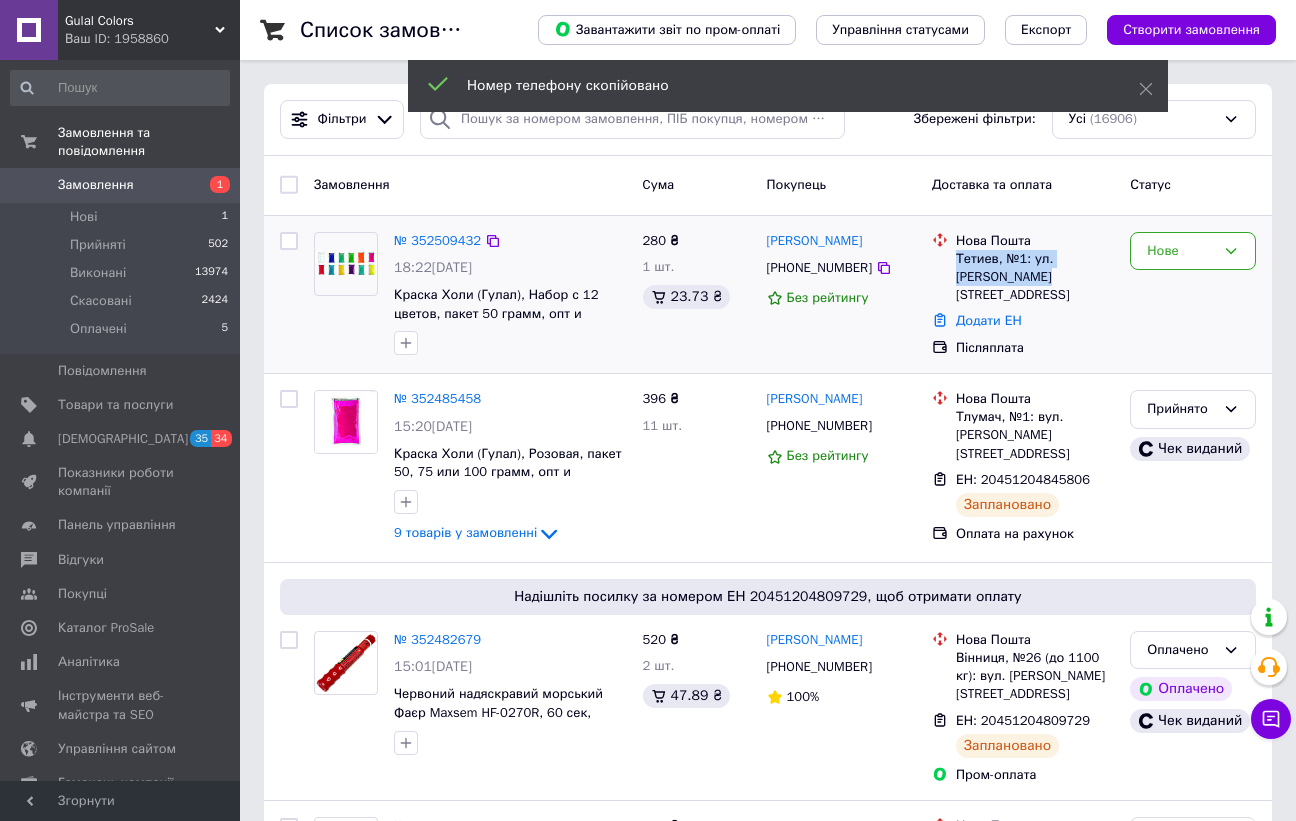 drag, startPoint x: 875, startPoint y: 240, endPoint x: 766, endPoint y: 238, distance: 109.01835 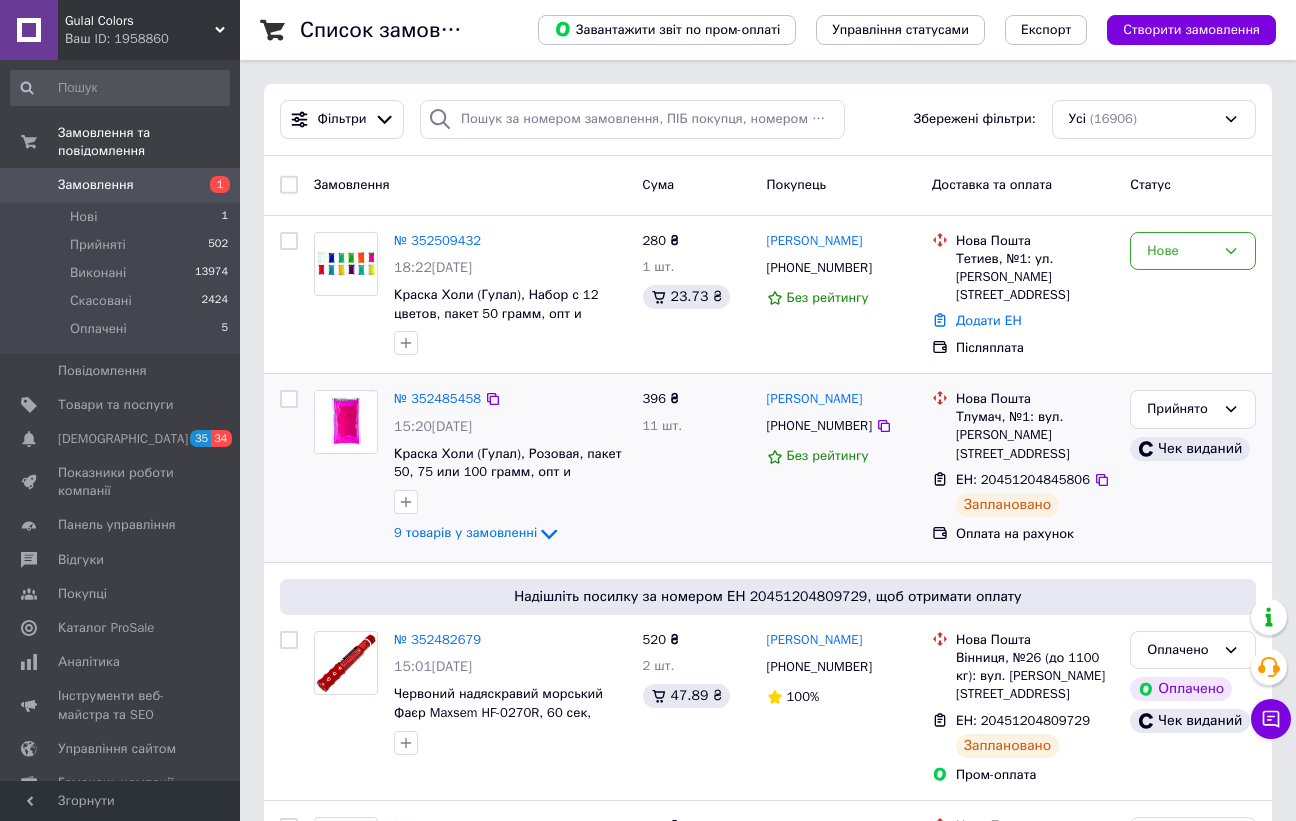 click on "[PERSON_NAME] [PHONE_NUMBER] Без рейтингу" at bounding box center [841, 468] 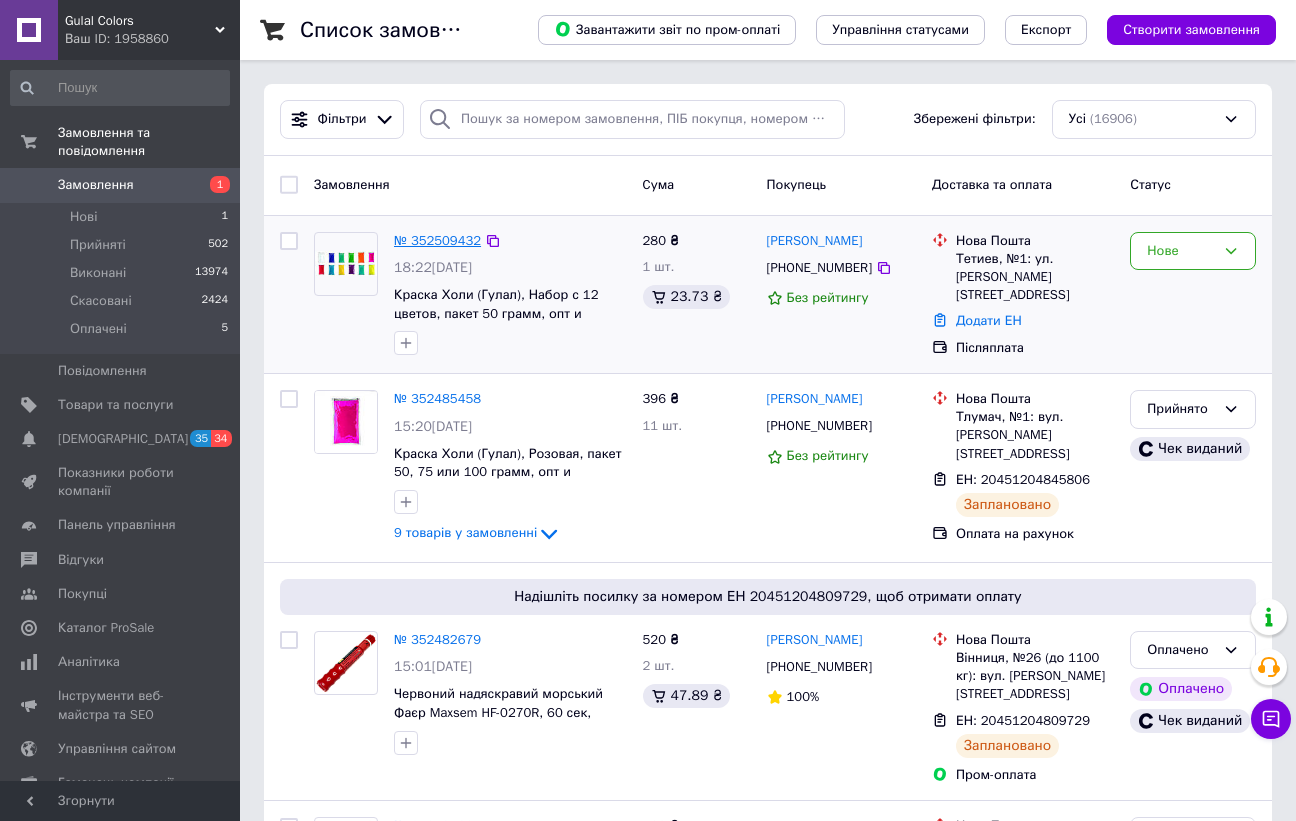 click on "№ 352509432" at bounding box center (437, 240) 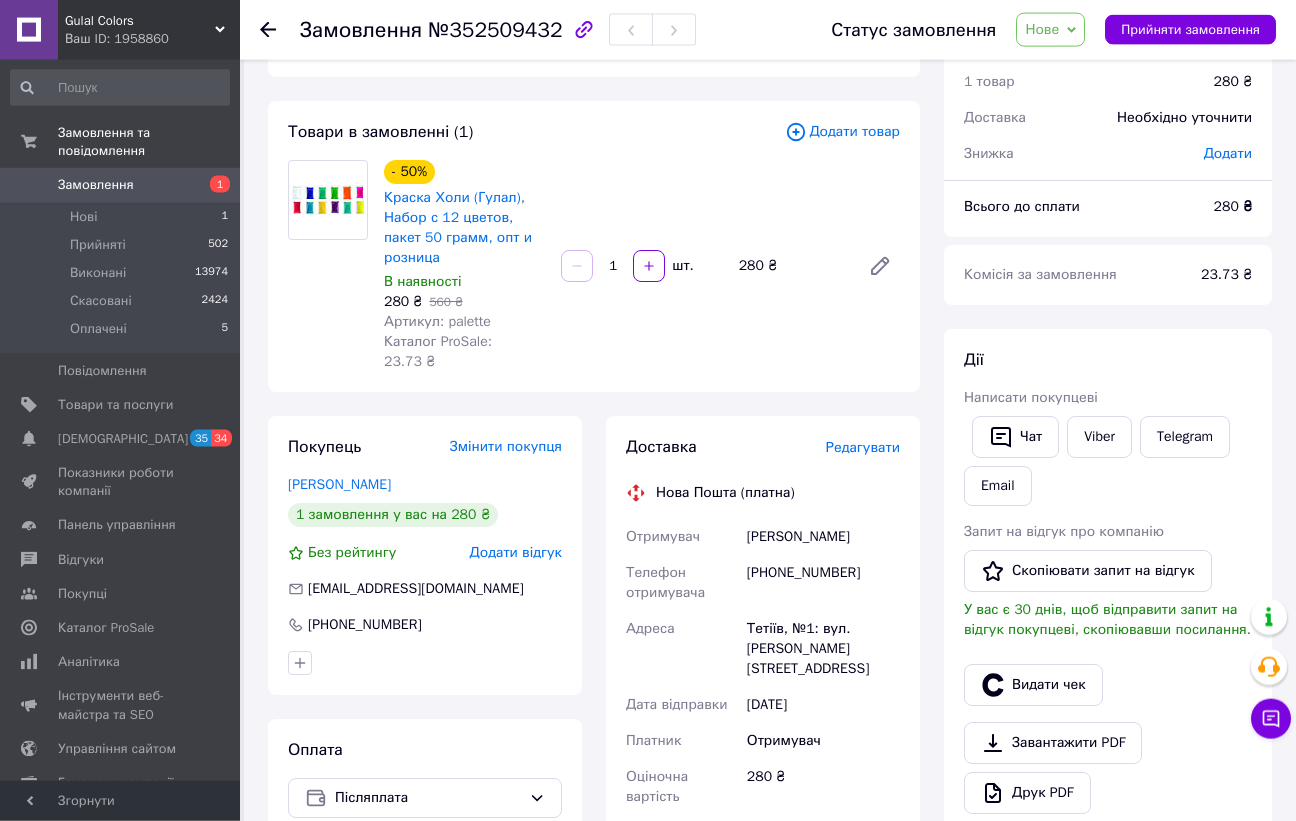 scroll, scrollTop: 102, scrollLeft: 0, axis: vertical 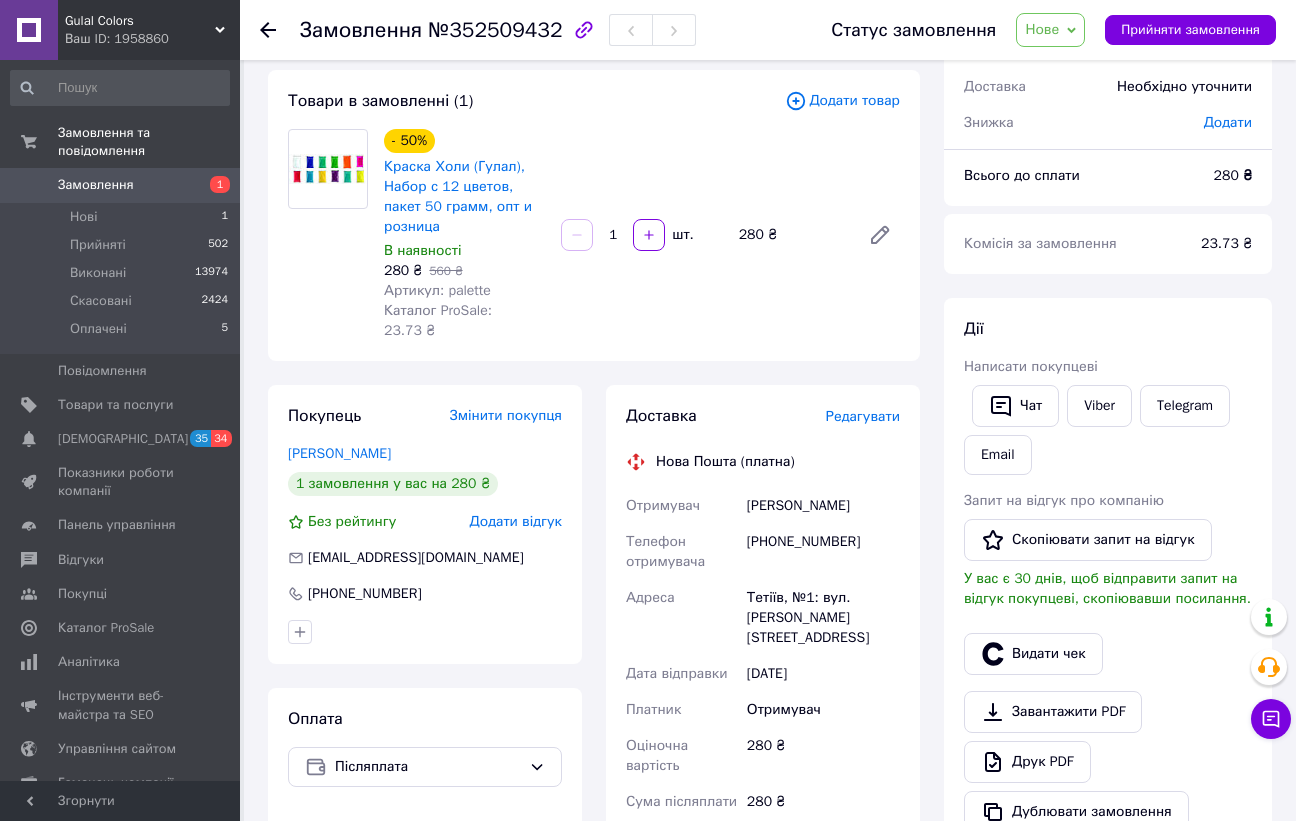click on "Нове" at bounding box center (1050, 30) 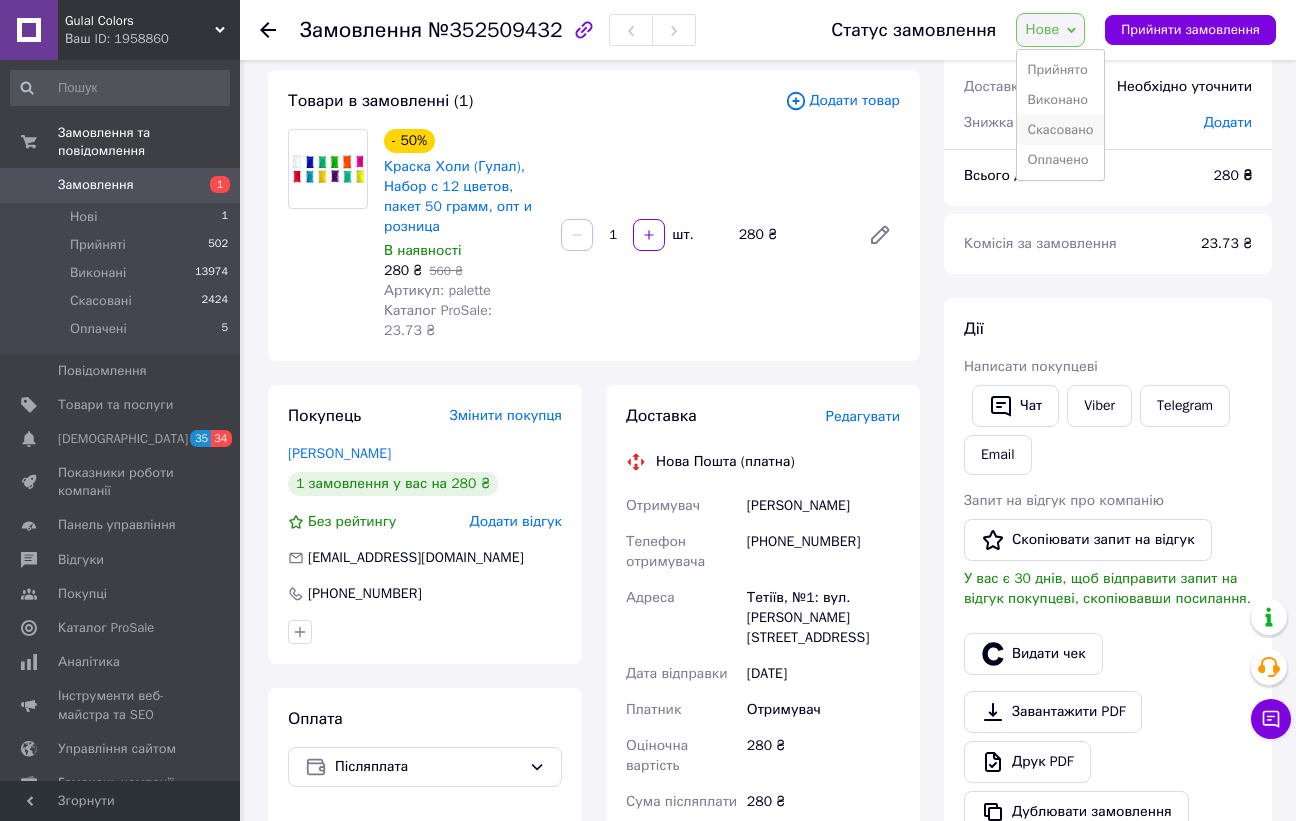 click on "Скасовано" at bounding box center (1060, 130) 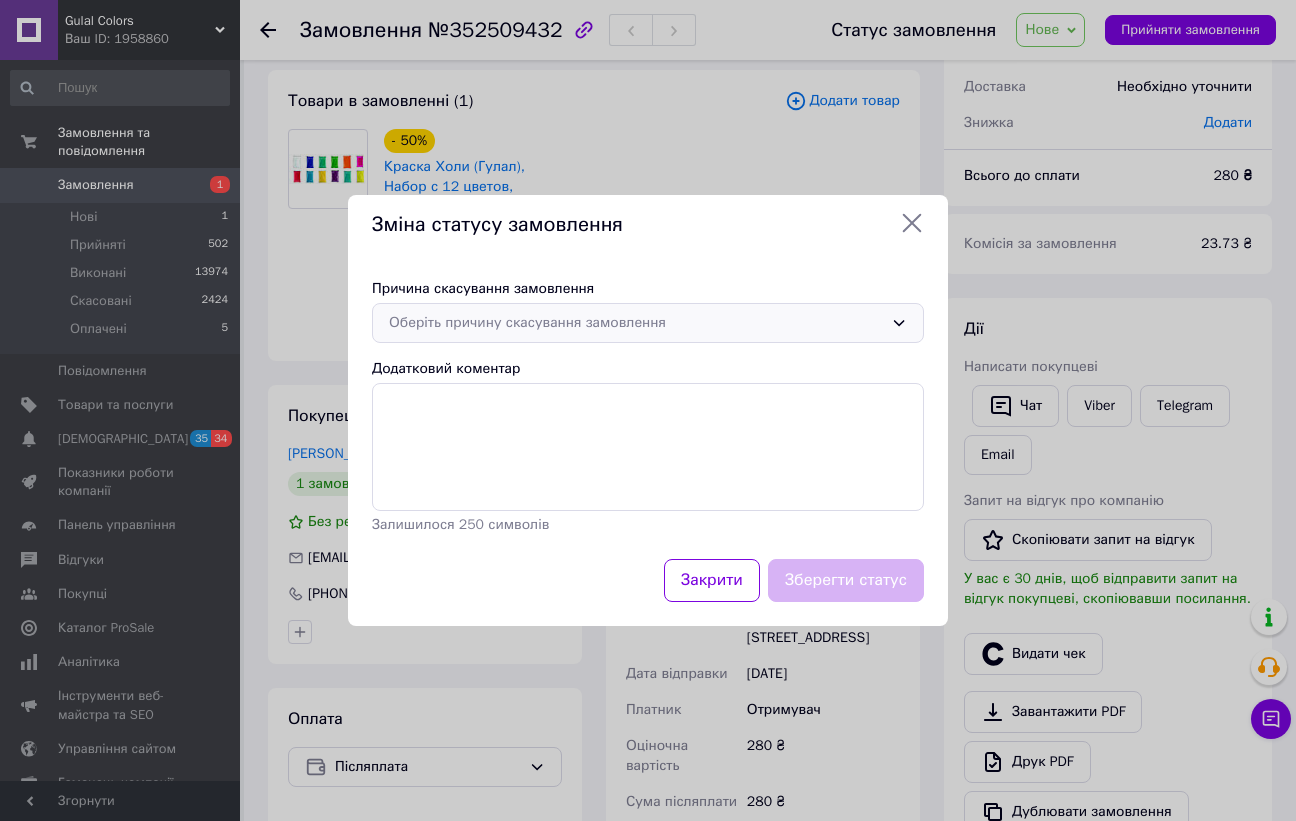click on "Оберіть причину скасування замовлення" at bounding box center [648, 323] 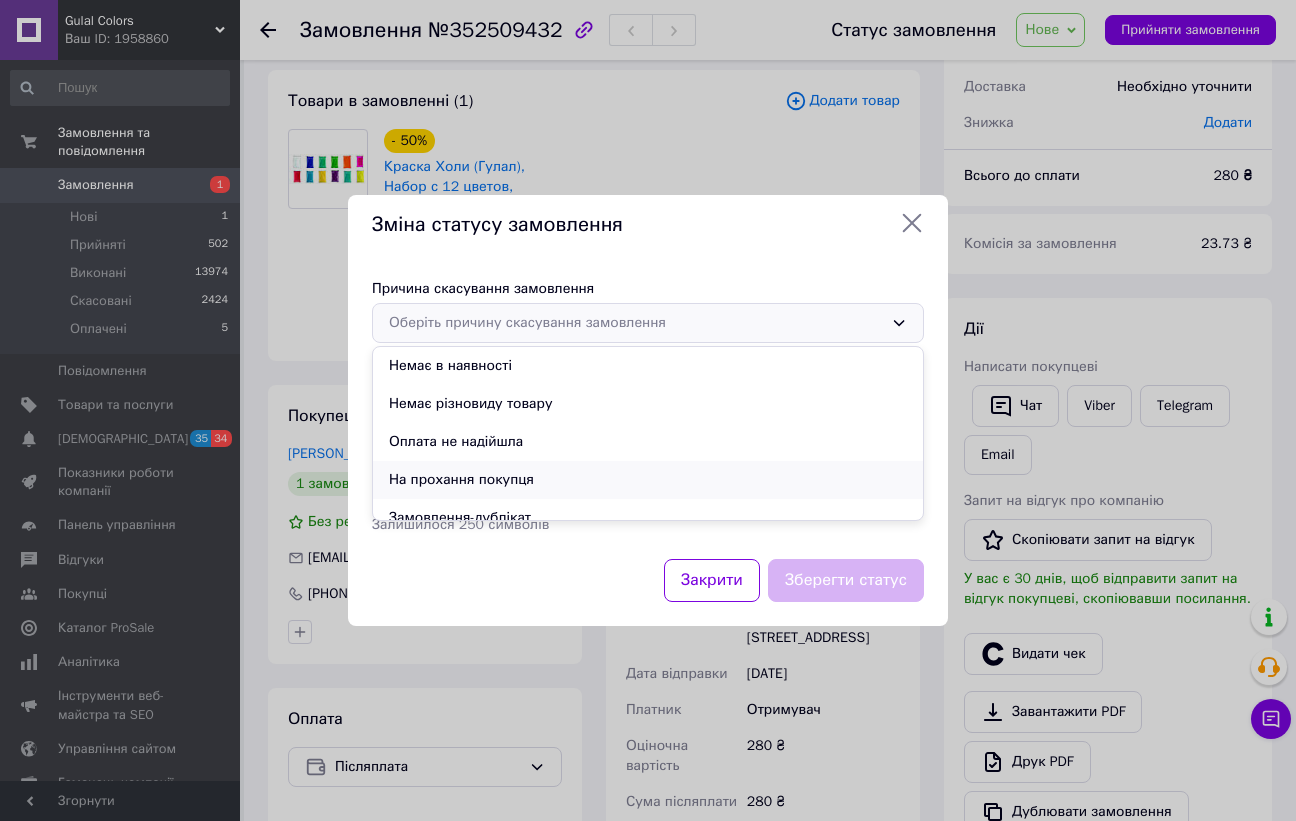 click on "На прохання покупця" at bounding box center (648, 480) 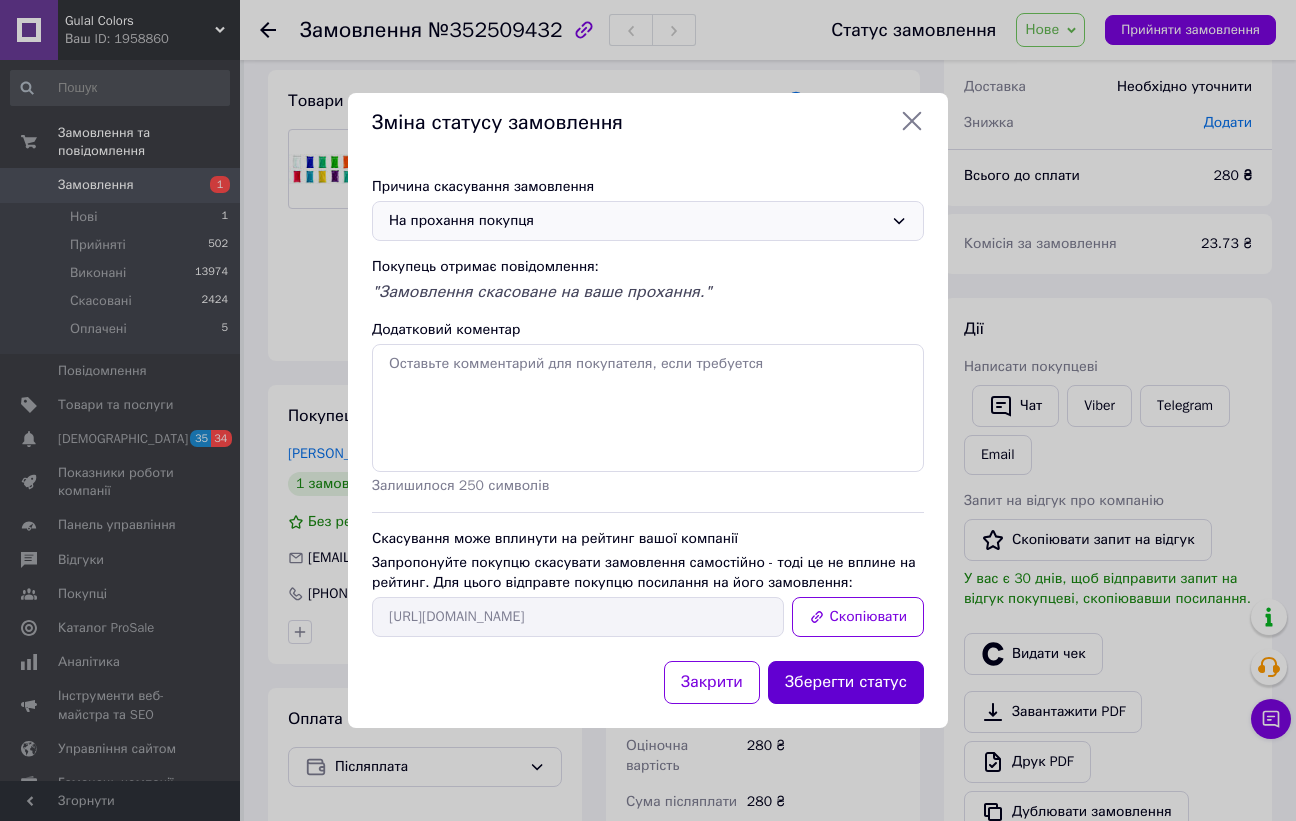 click on "Зберегти статус" at bounding box center (846, 682) 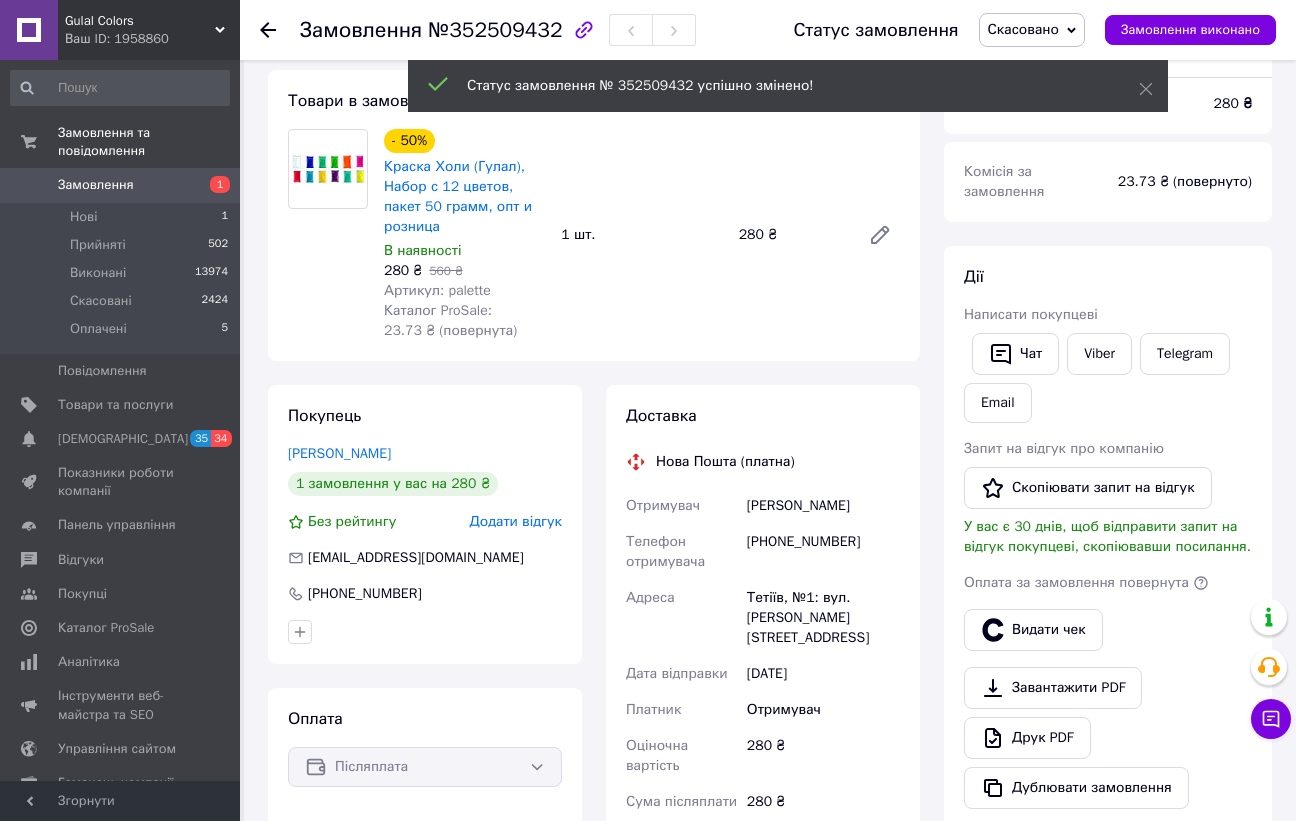 click on "Замовлення" at bounding box center (96, 185) 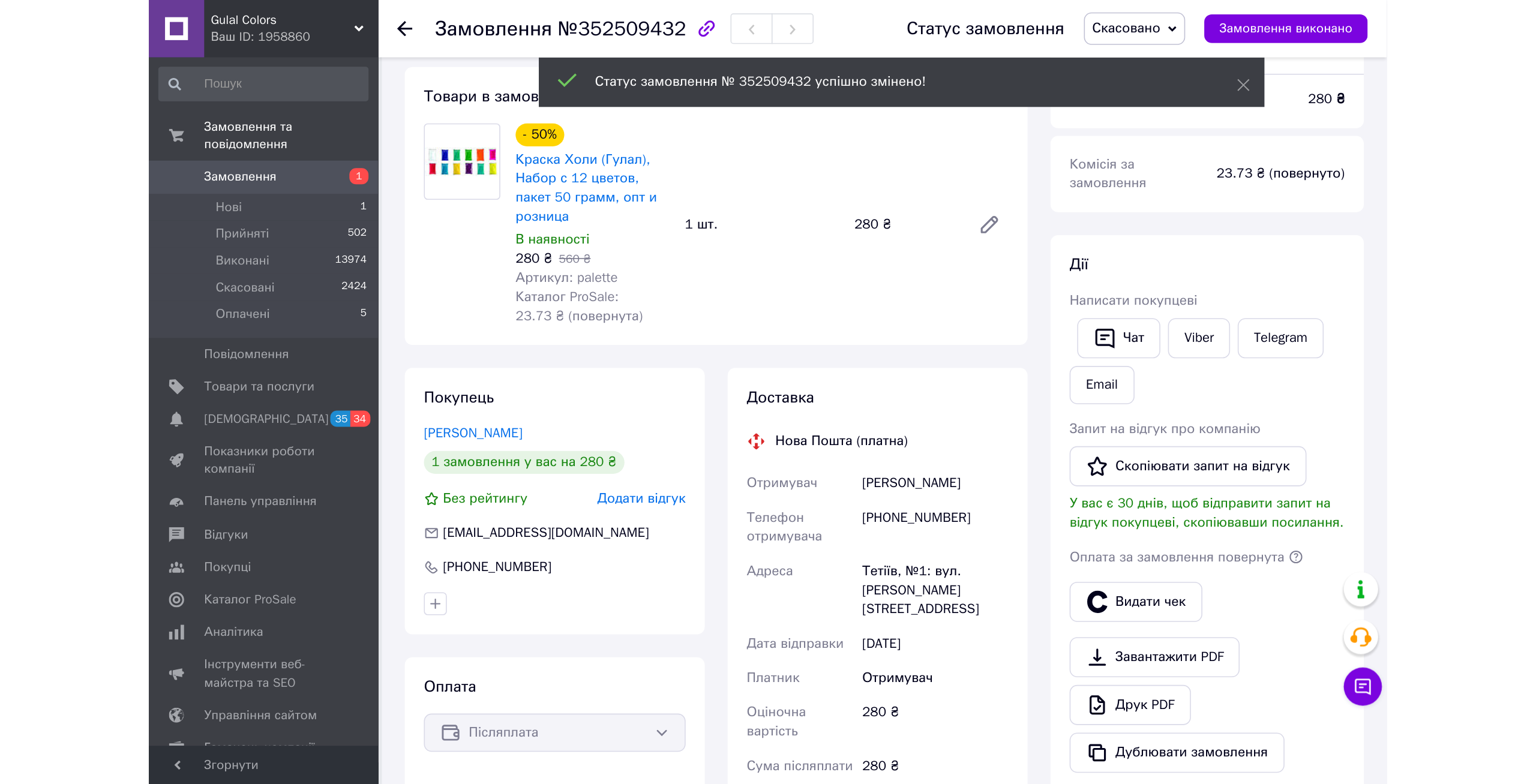 scroll, scrollTop: 0, scrollLeft: 0, axis: both 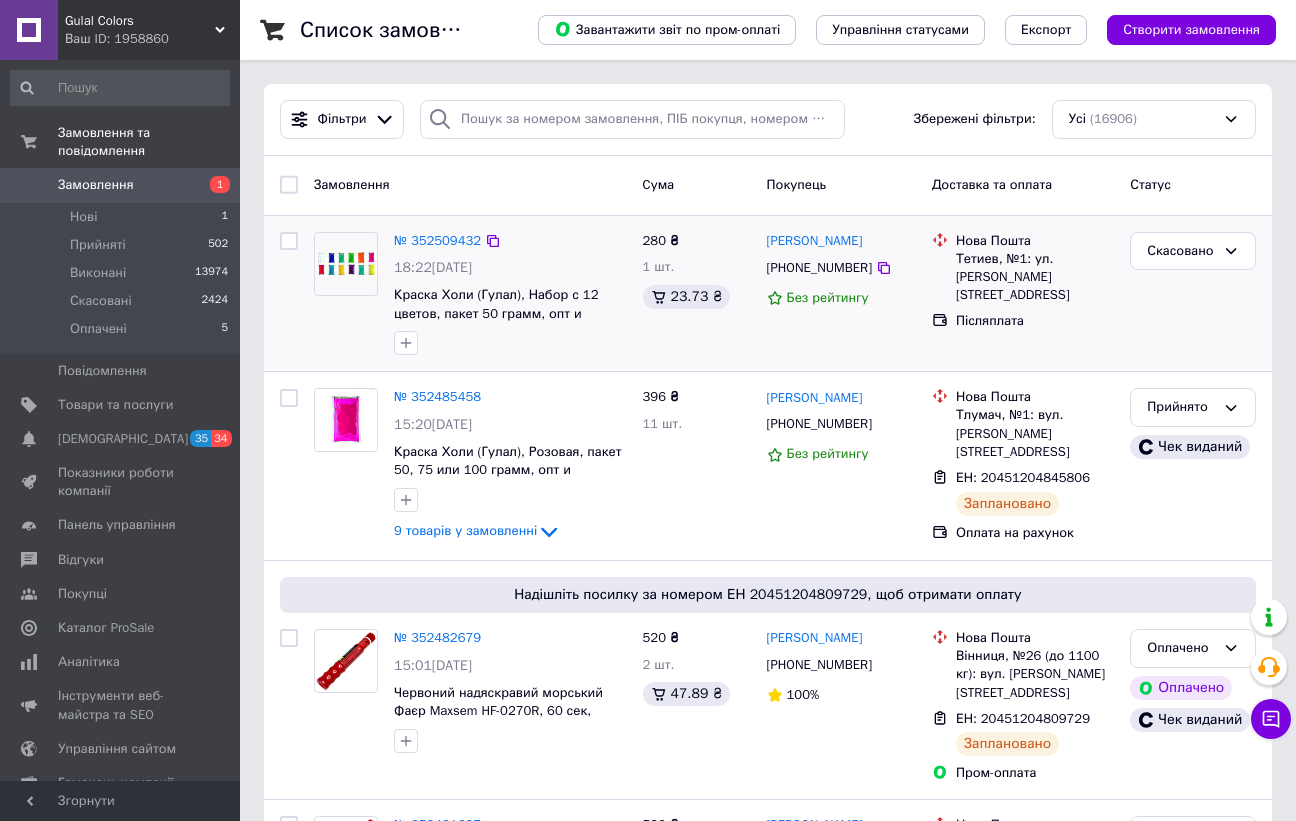 click on "[PERSON_NAME] [PHONE_NUMBER] Без рейтингу" at bounding box center (841, 294) 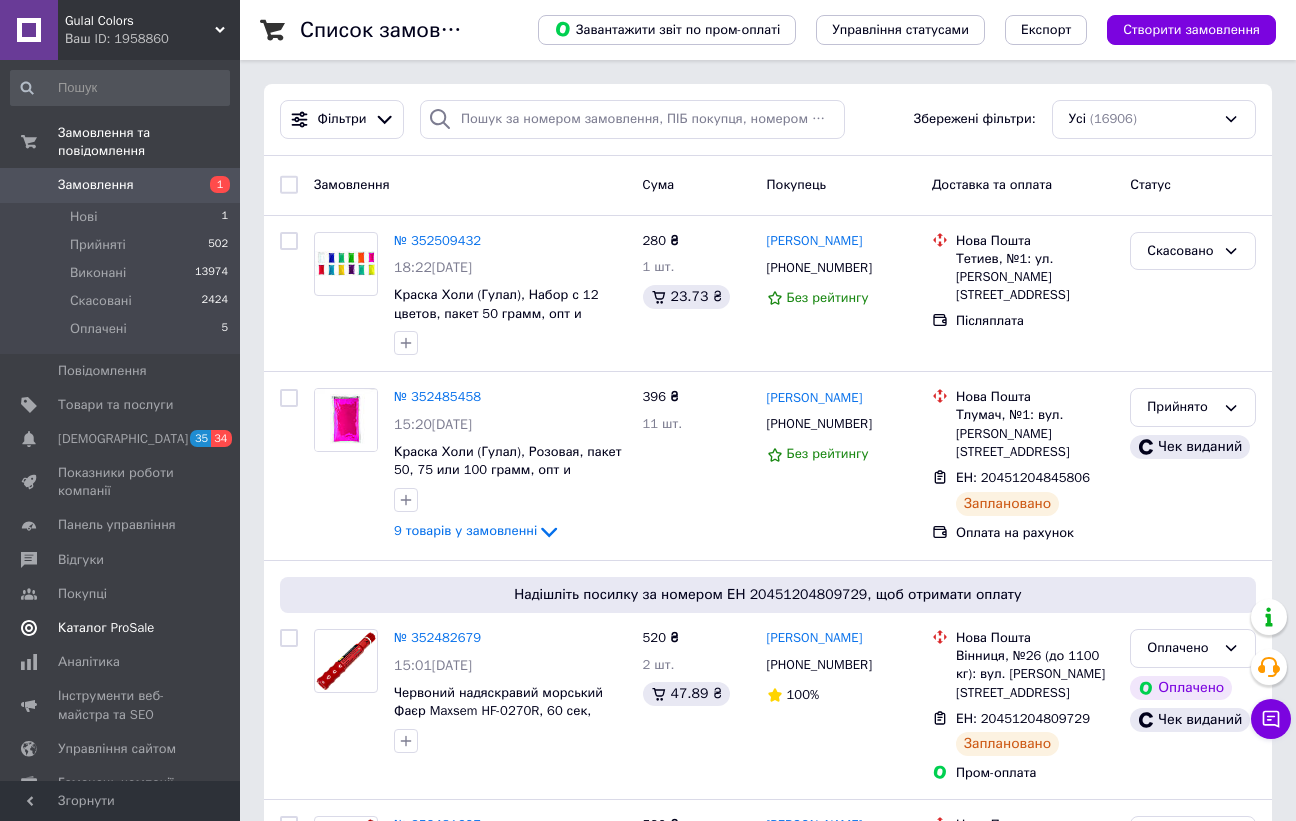 click on "Каталог ProSale" at bounding box center [106, 628] 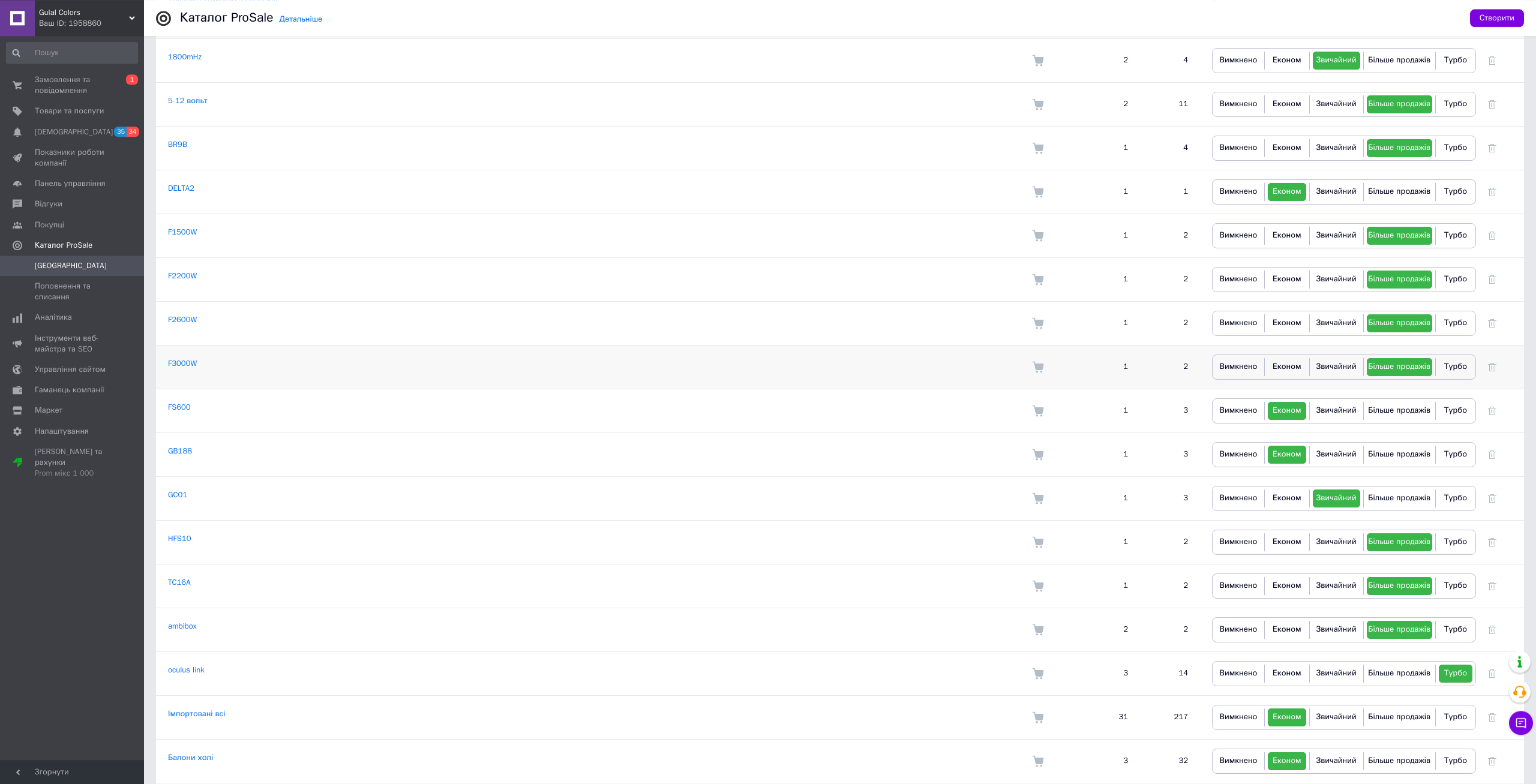 scroll, scrollTop: 428, scrollLeft: 0, axis: vertical 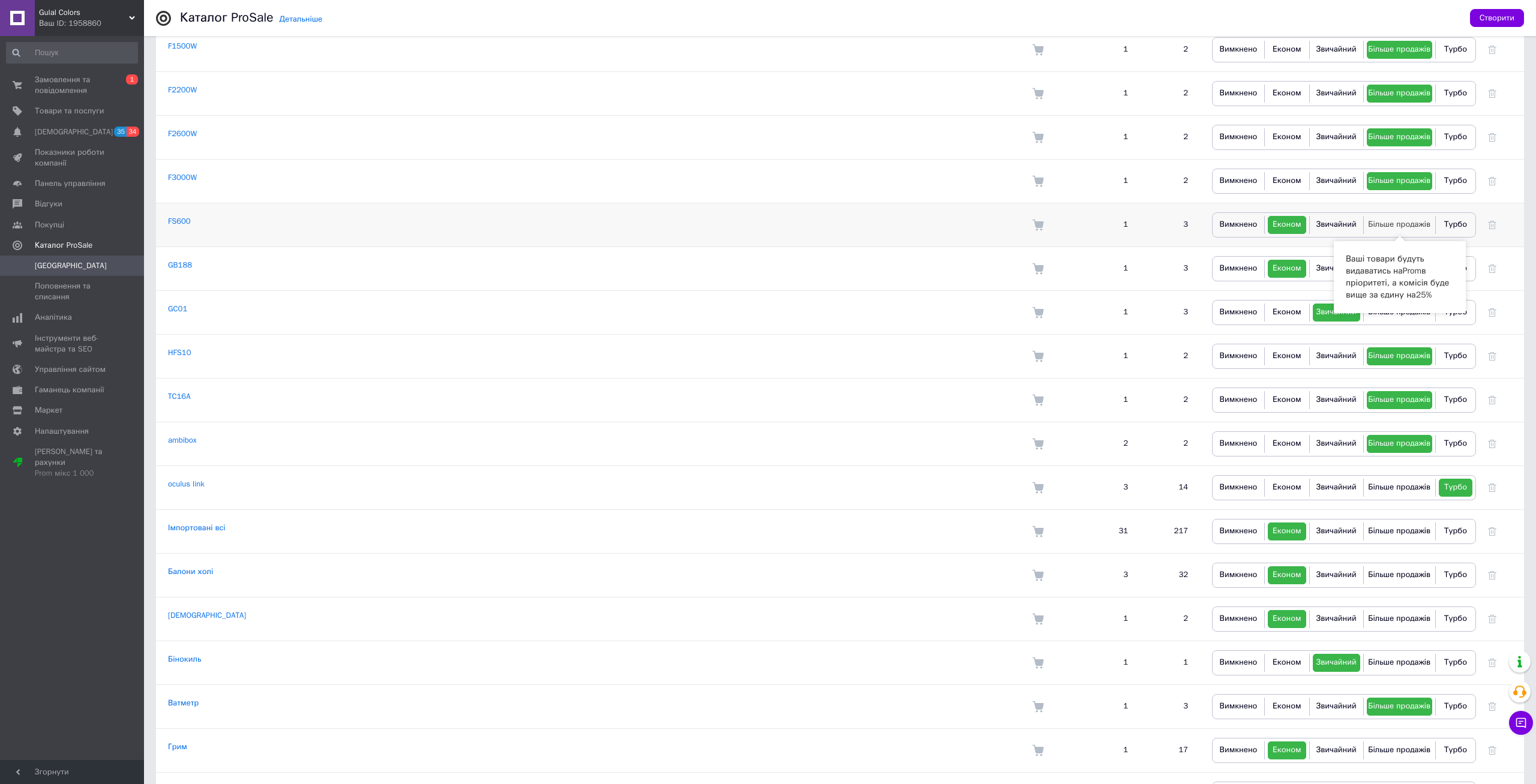 click on "Більше продажів" at bounding box center (1399, 224) 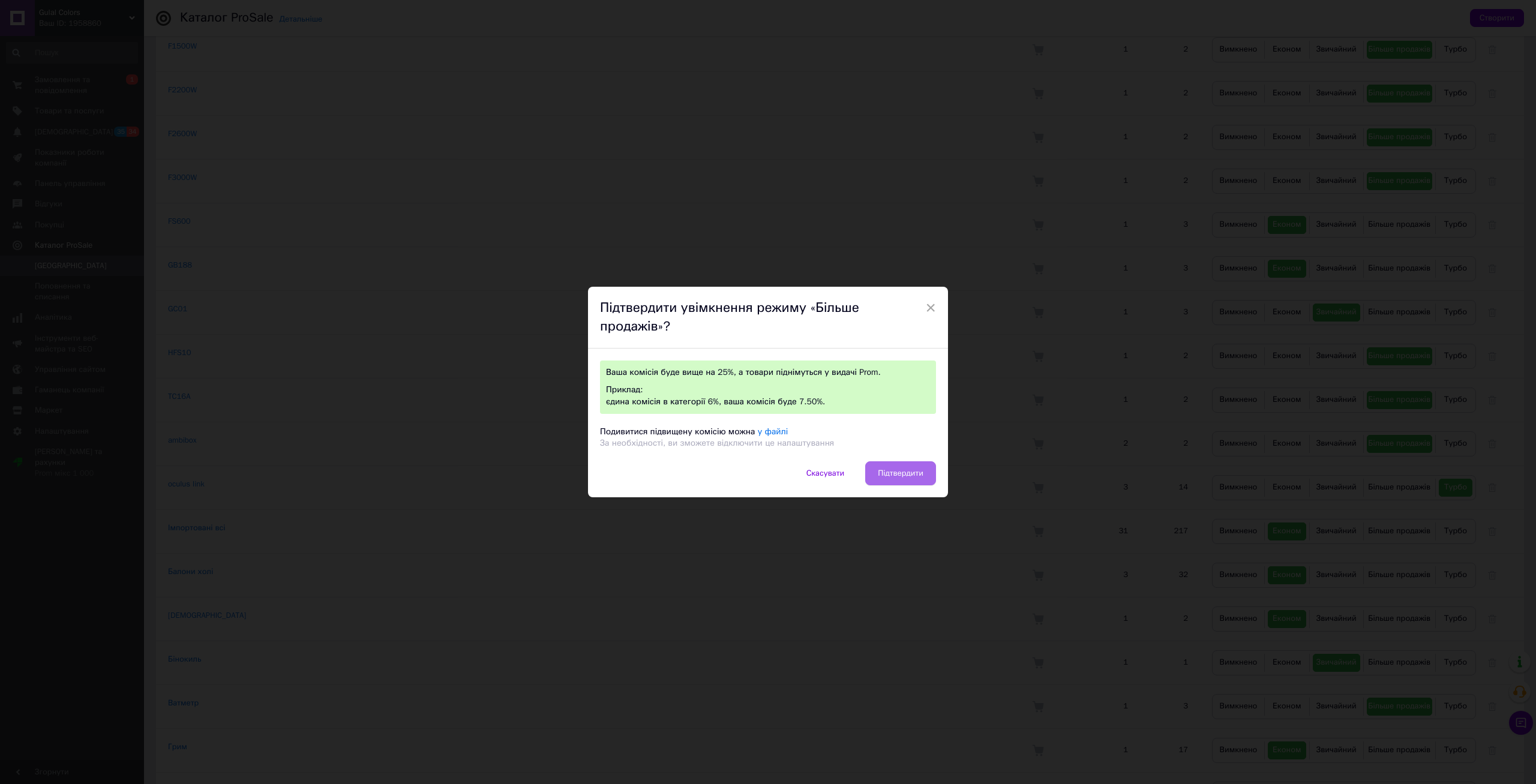 click on "Підтвердити" at bounding box center (901, 473) 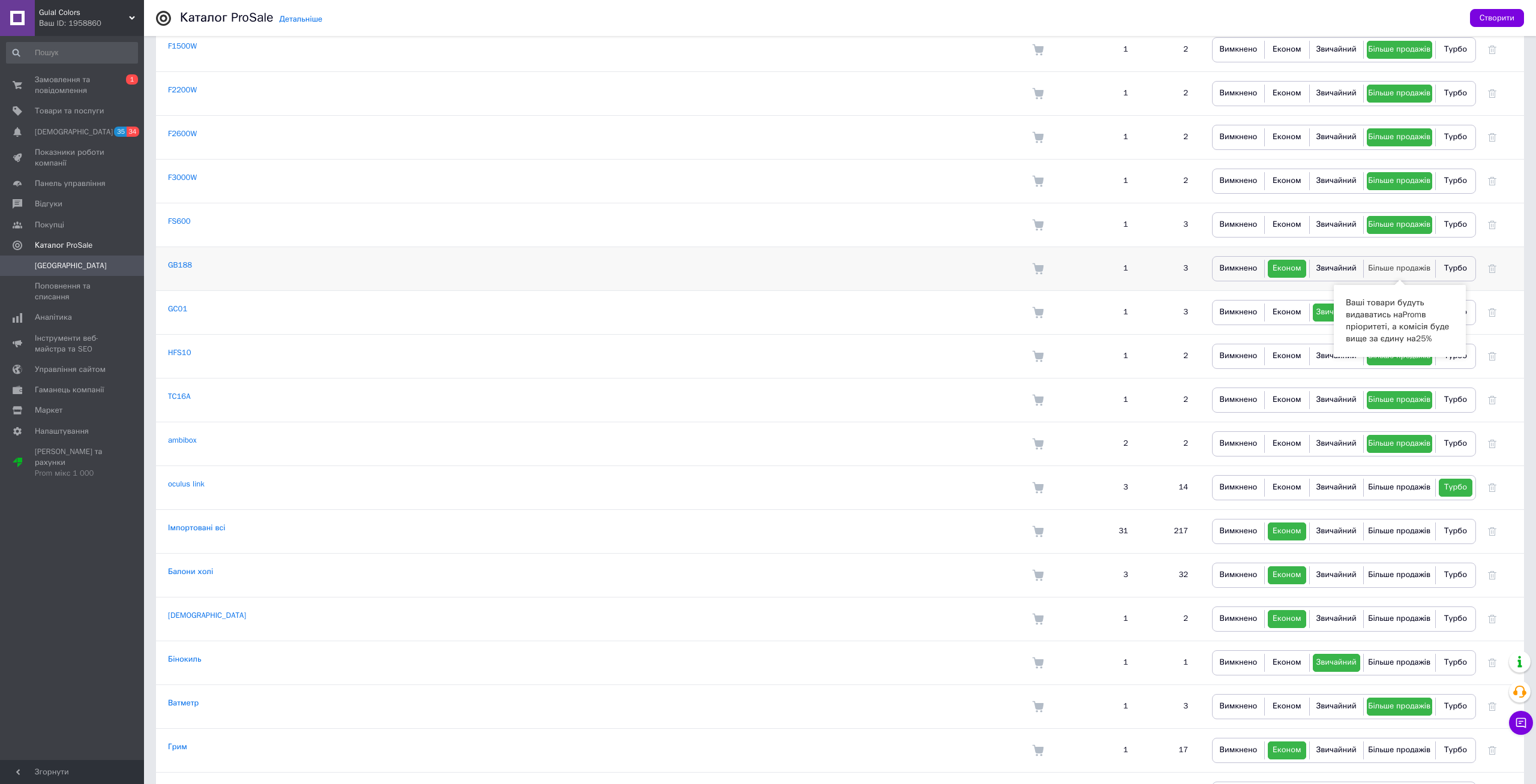 click on "Більше продажів" at bounding box center [1399, 268] 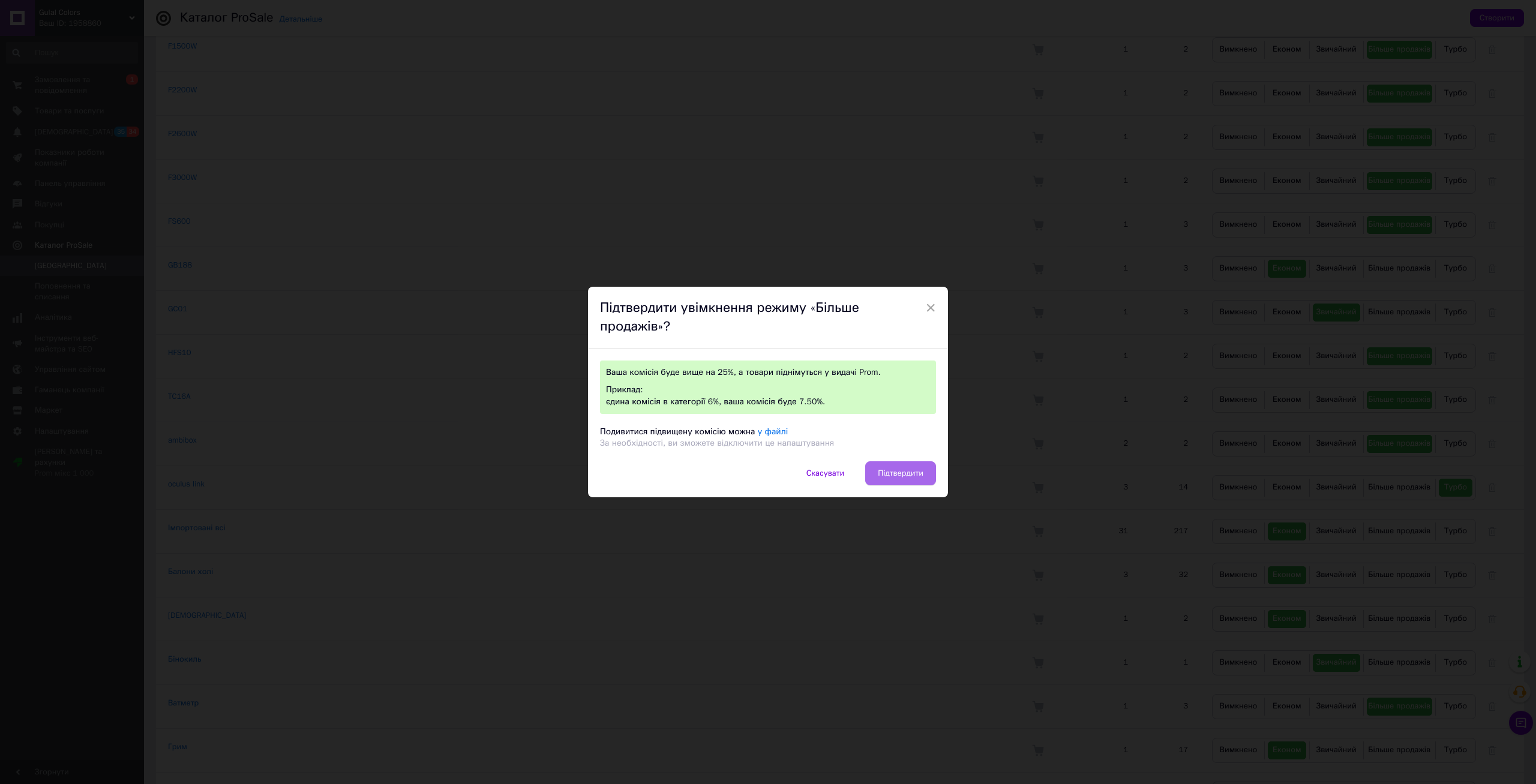 click on "Підтвердити" at bounding box center (901, 473) 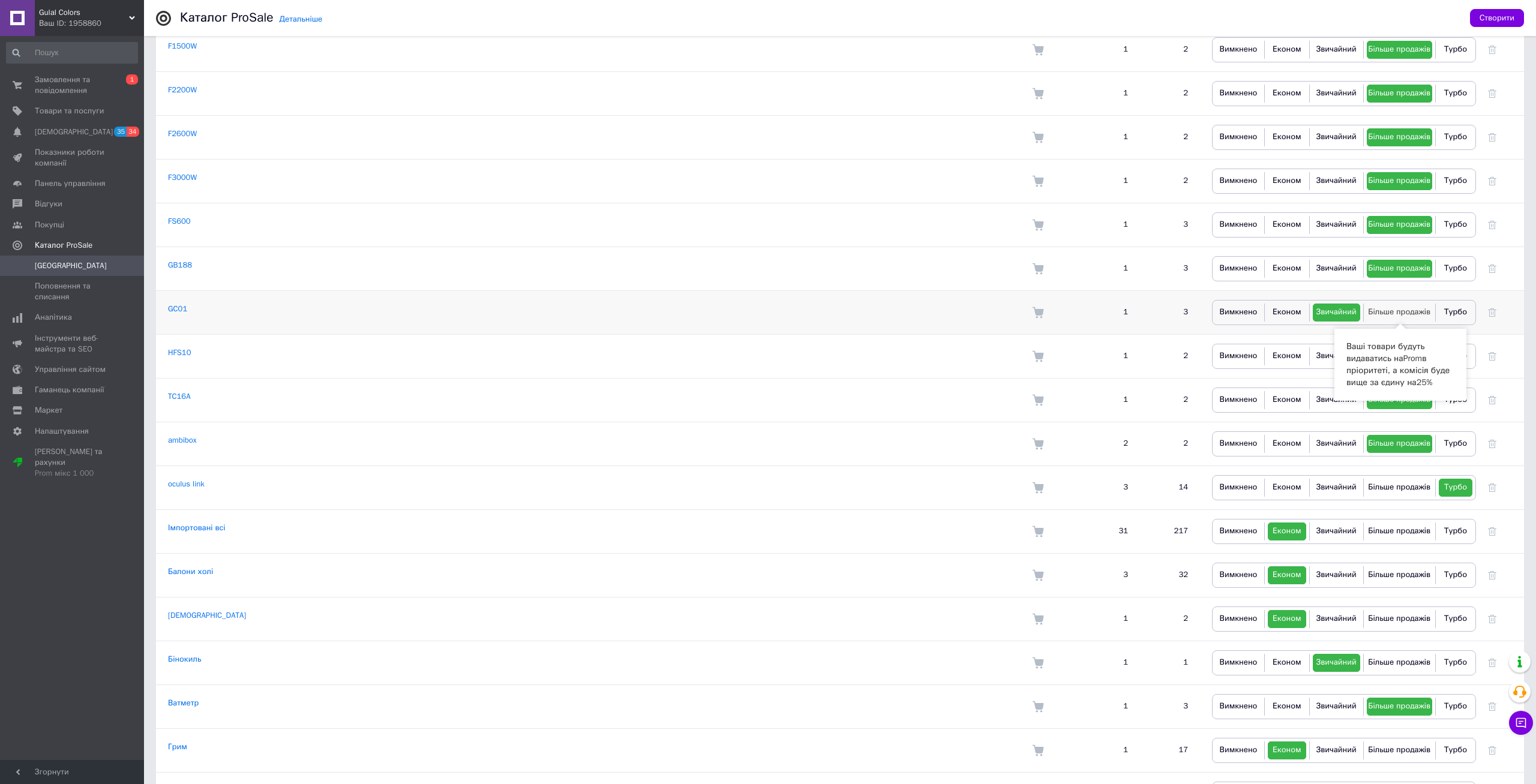 click on "Більше продажів" at bounding box center [1399, 311] 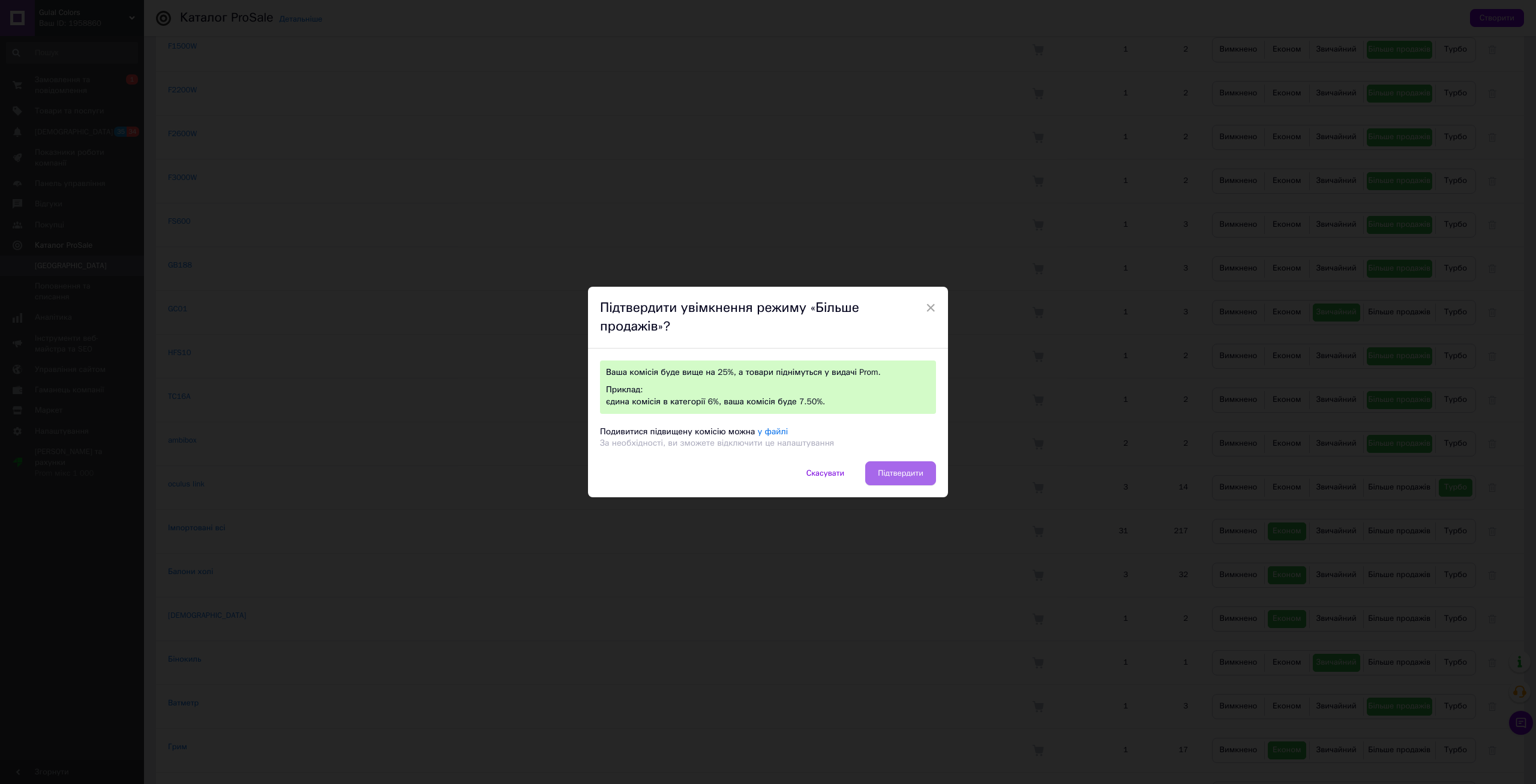 click on "Підтвердити" at bounding box center (901, 473) 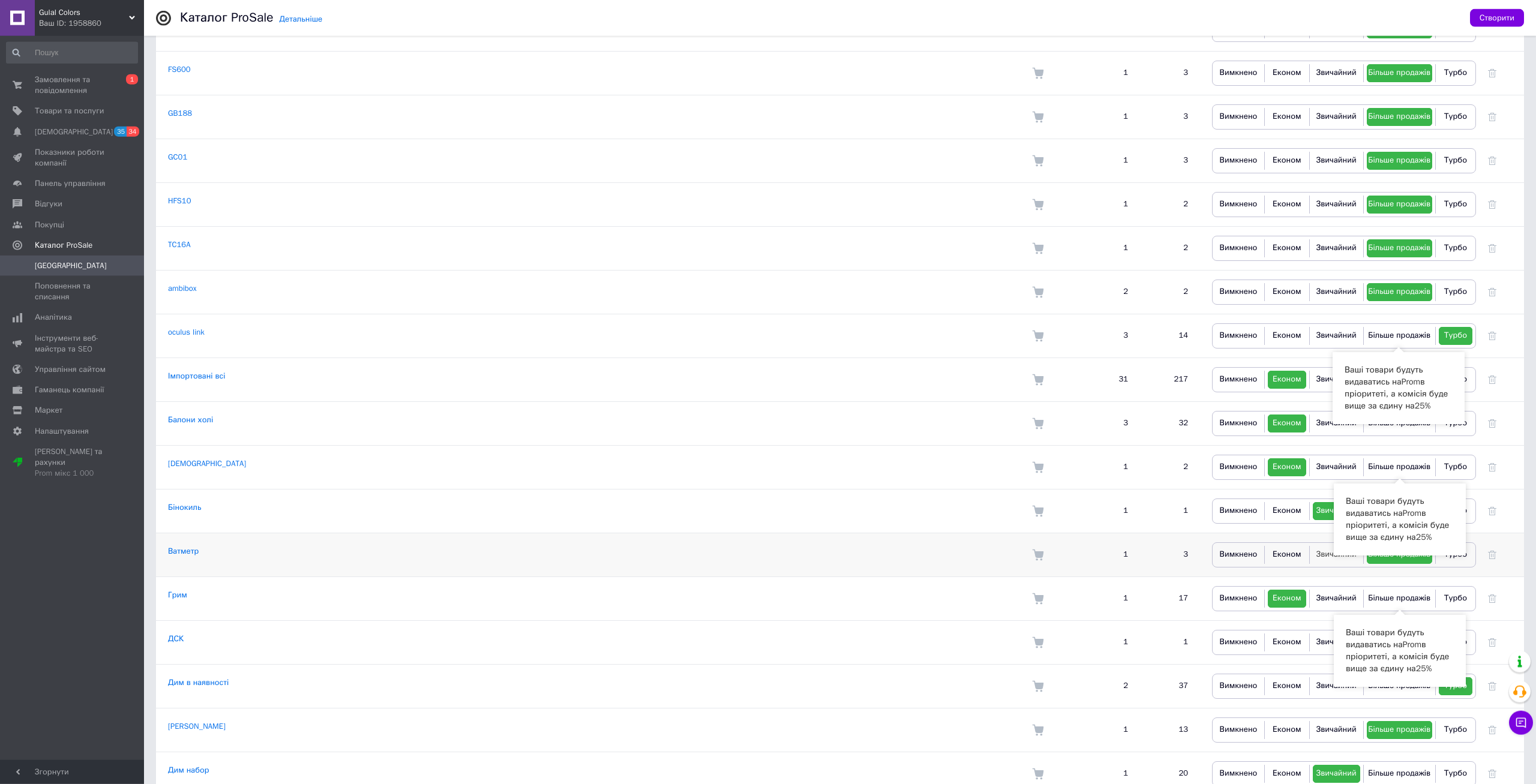 scroll, scrollTop: 734, scrollLeft: 0, axis: vertical 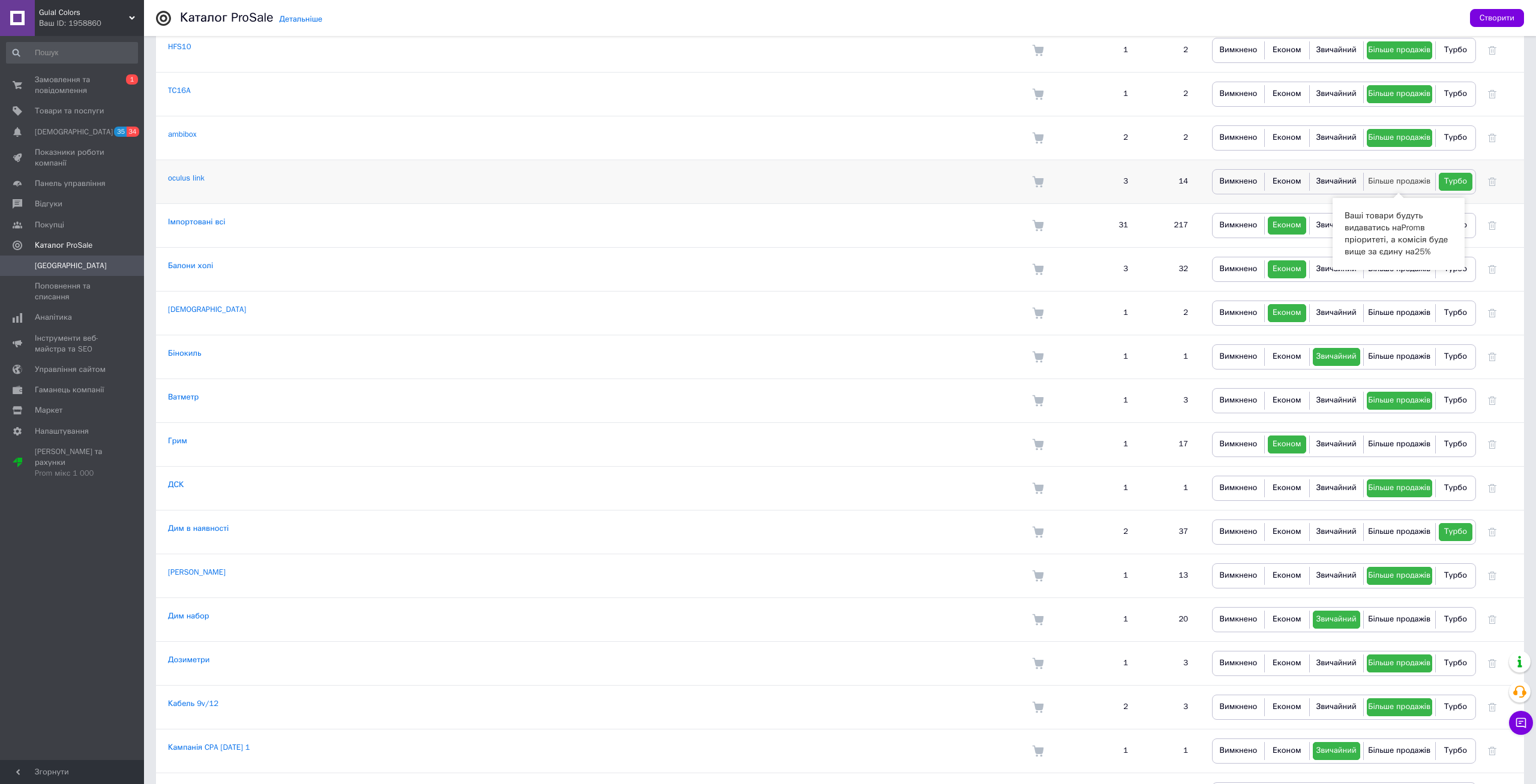 click on "Більше продажів" at bounding box center (1399, 181) 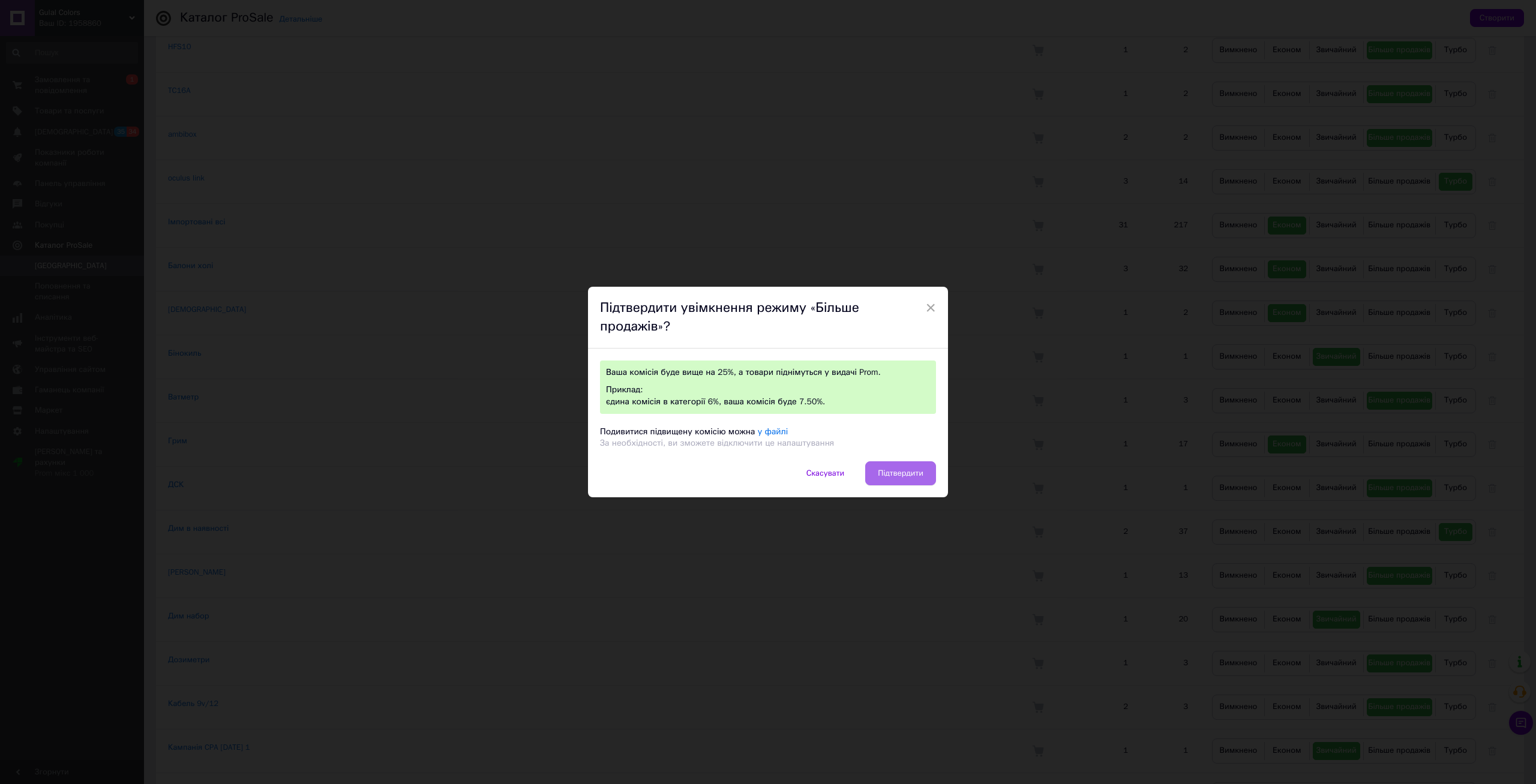 click on "Підтвердити" at bounding box center (901, 473) 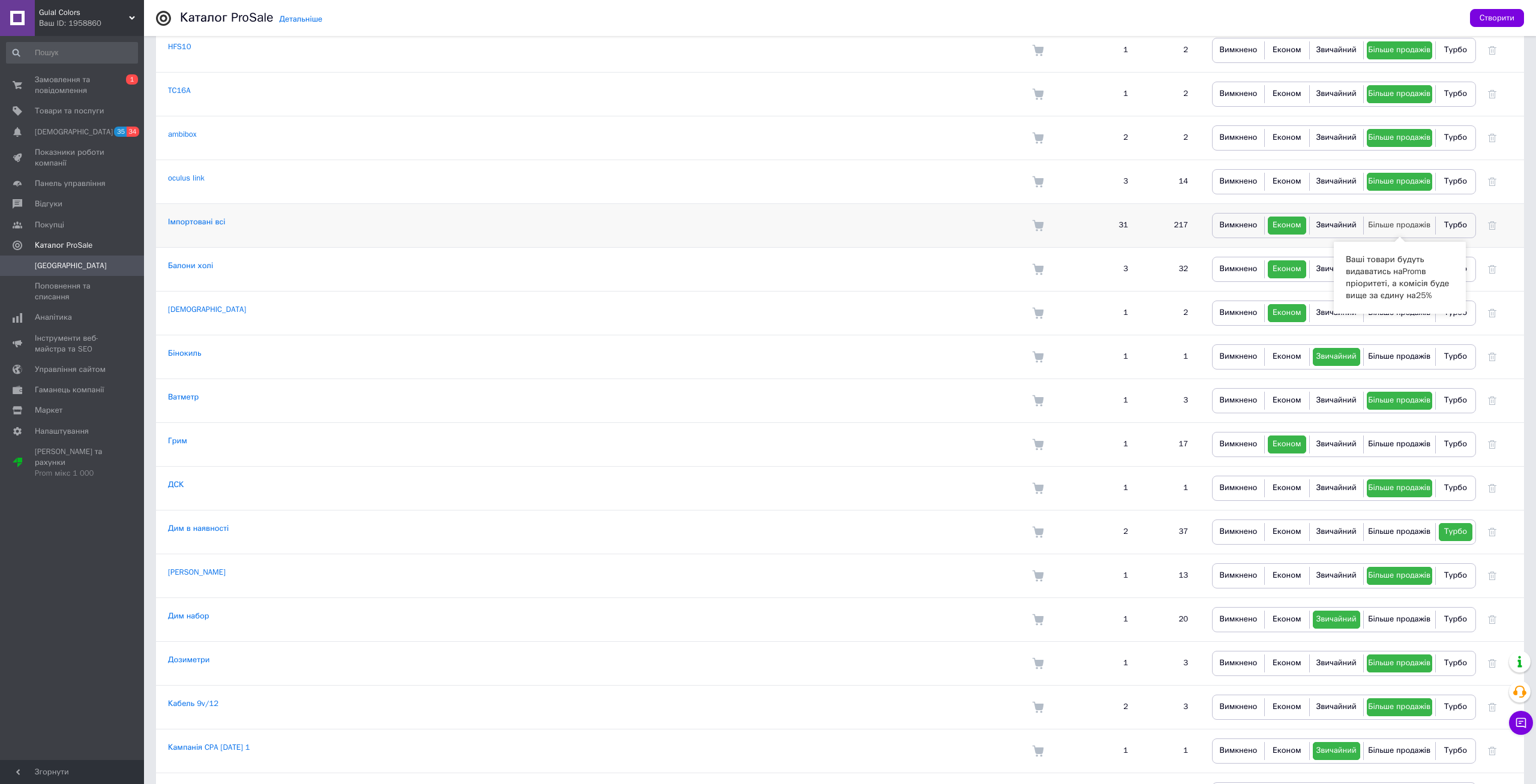 click on "Більше продажів" at bounding box center (1399, 224) 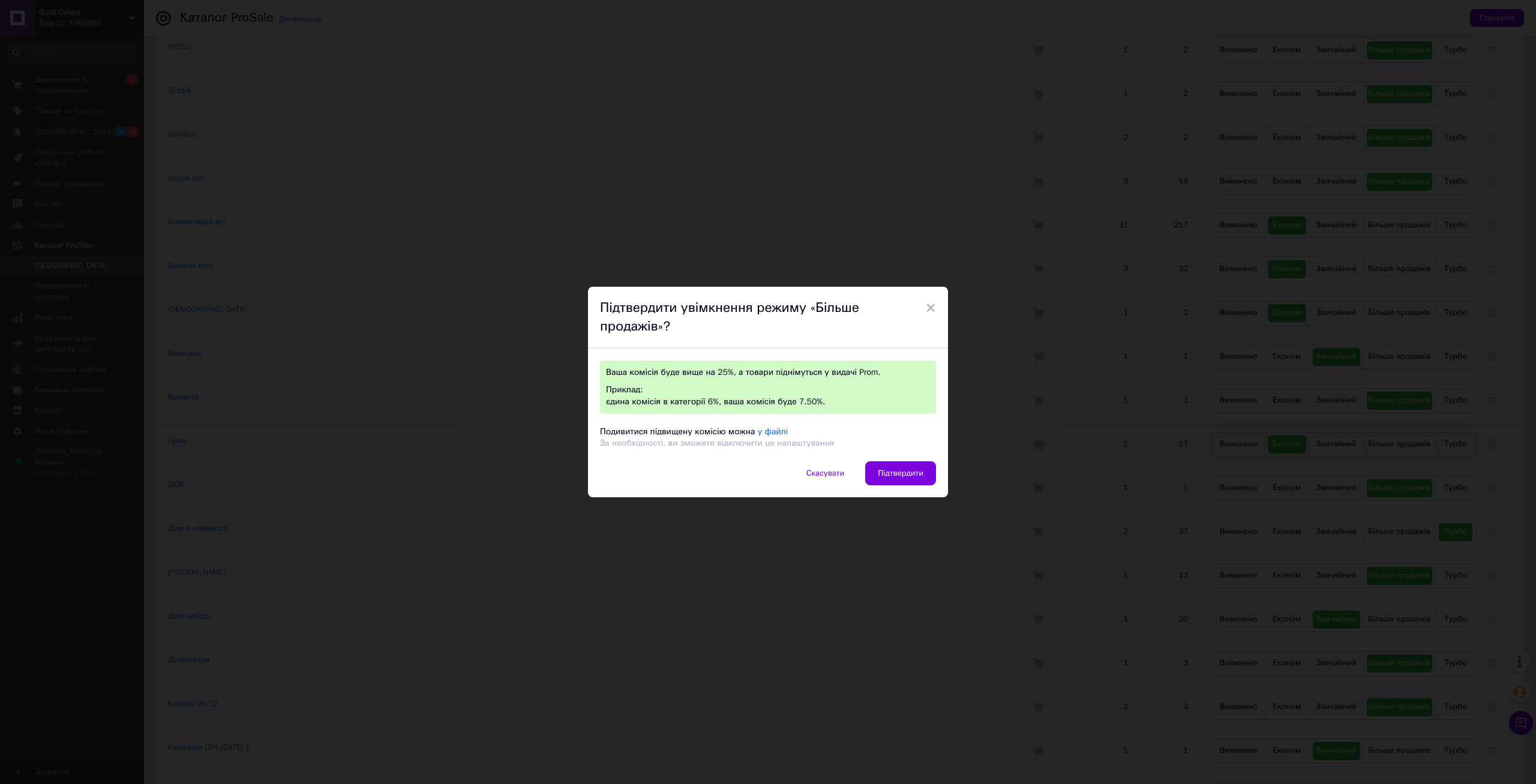 click on "Підтвердити" at bounding box center (901, 473) 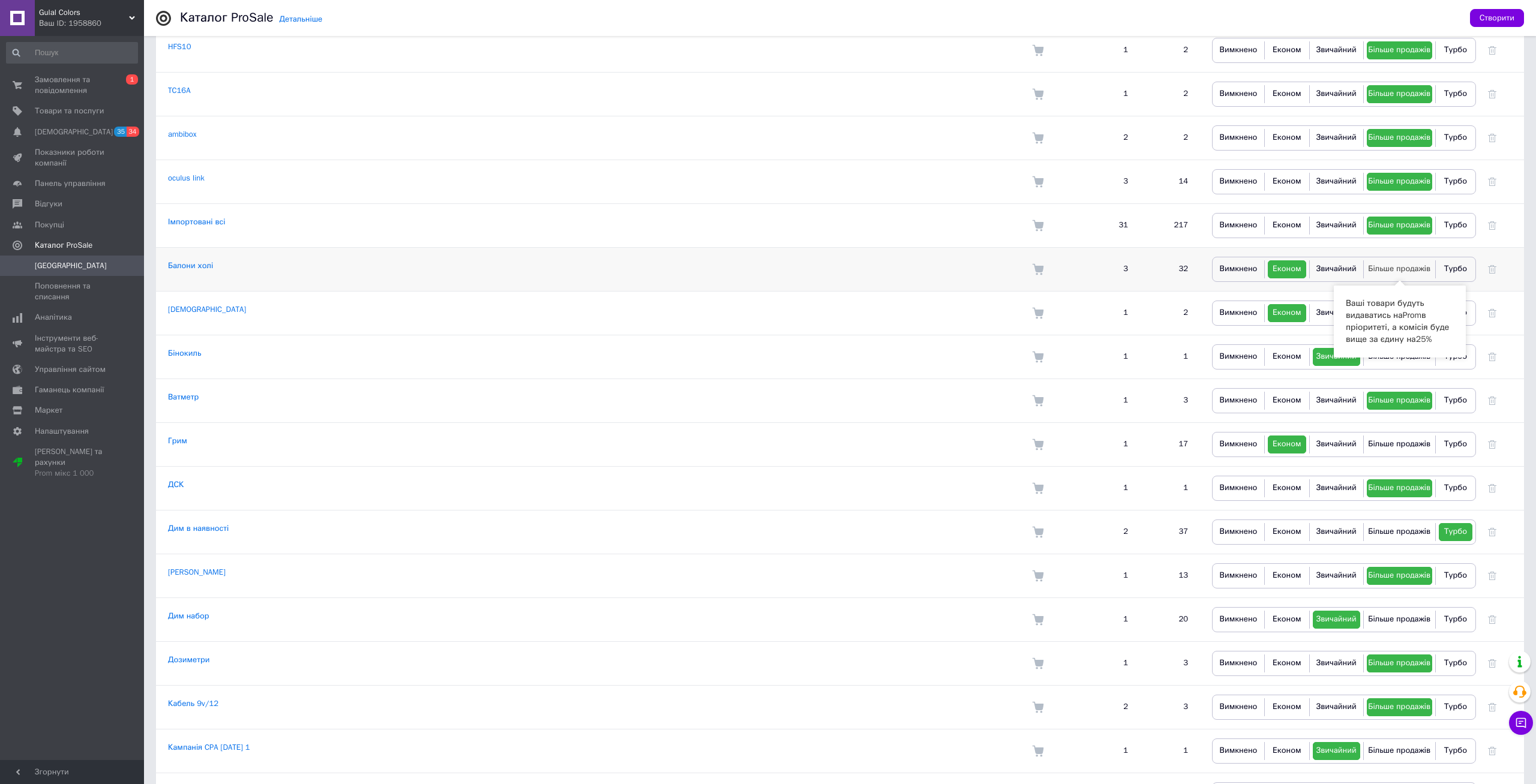 click on "Більше продажів" at bounding box center (1399, 268) 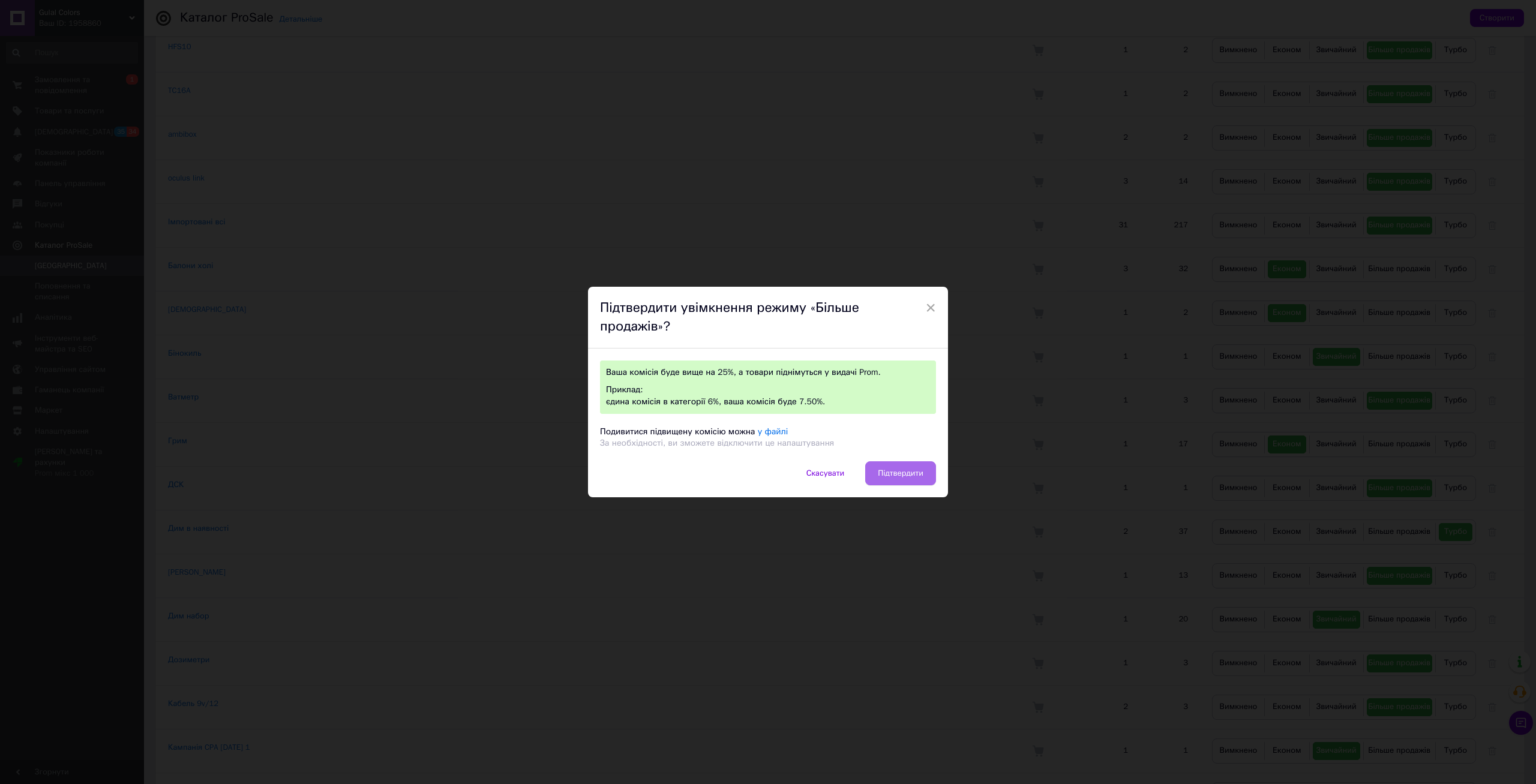 click on "Підтвердити" at bounding box center (901, 473) 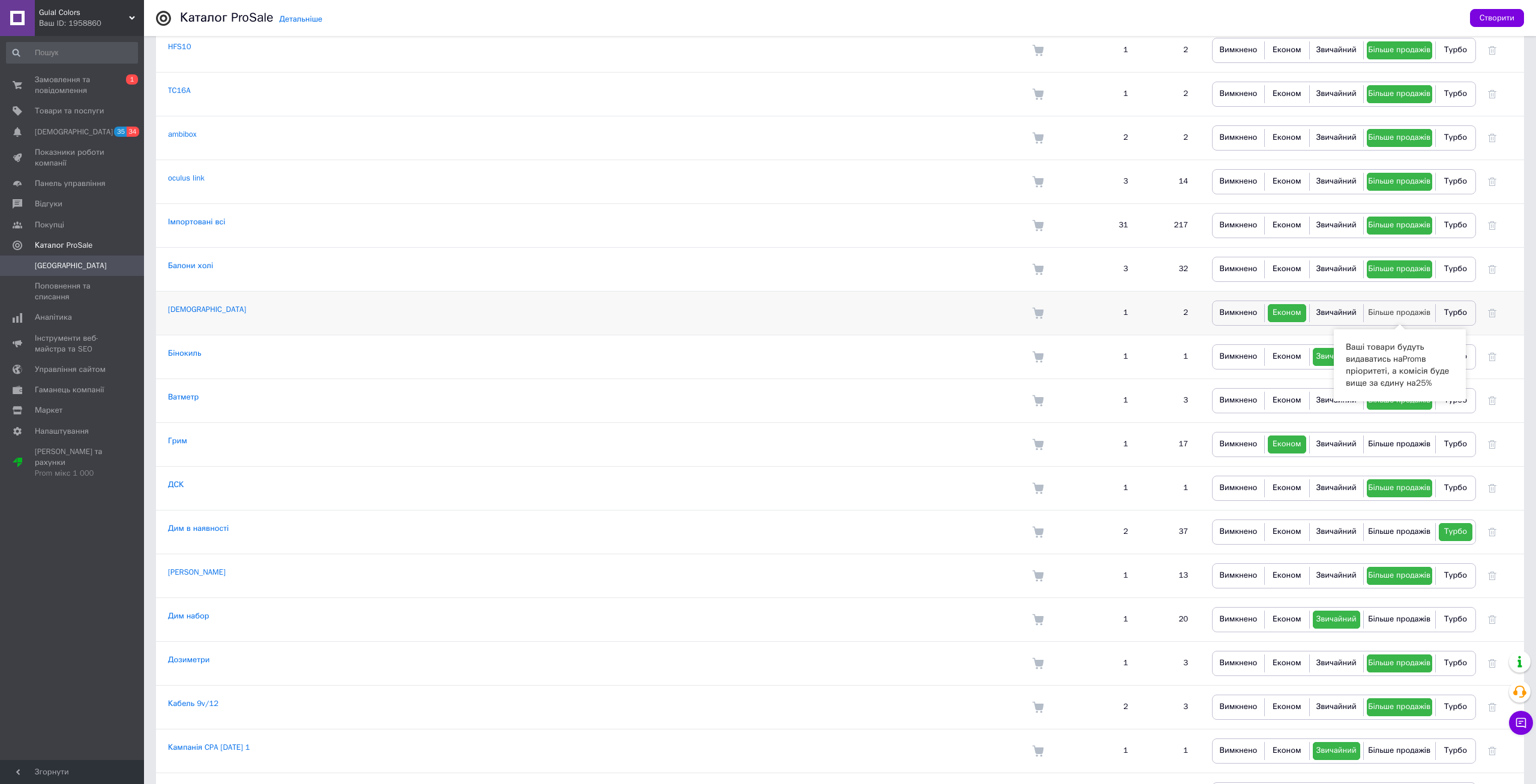 click on "Більше продажів" at bounding box center [1399, 312] 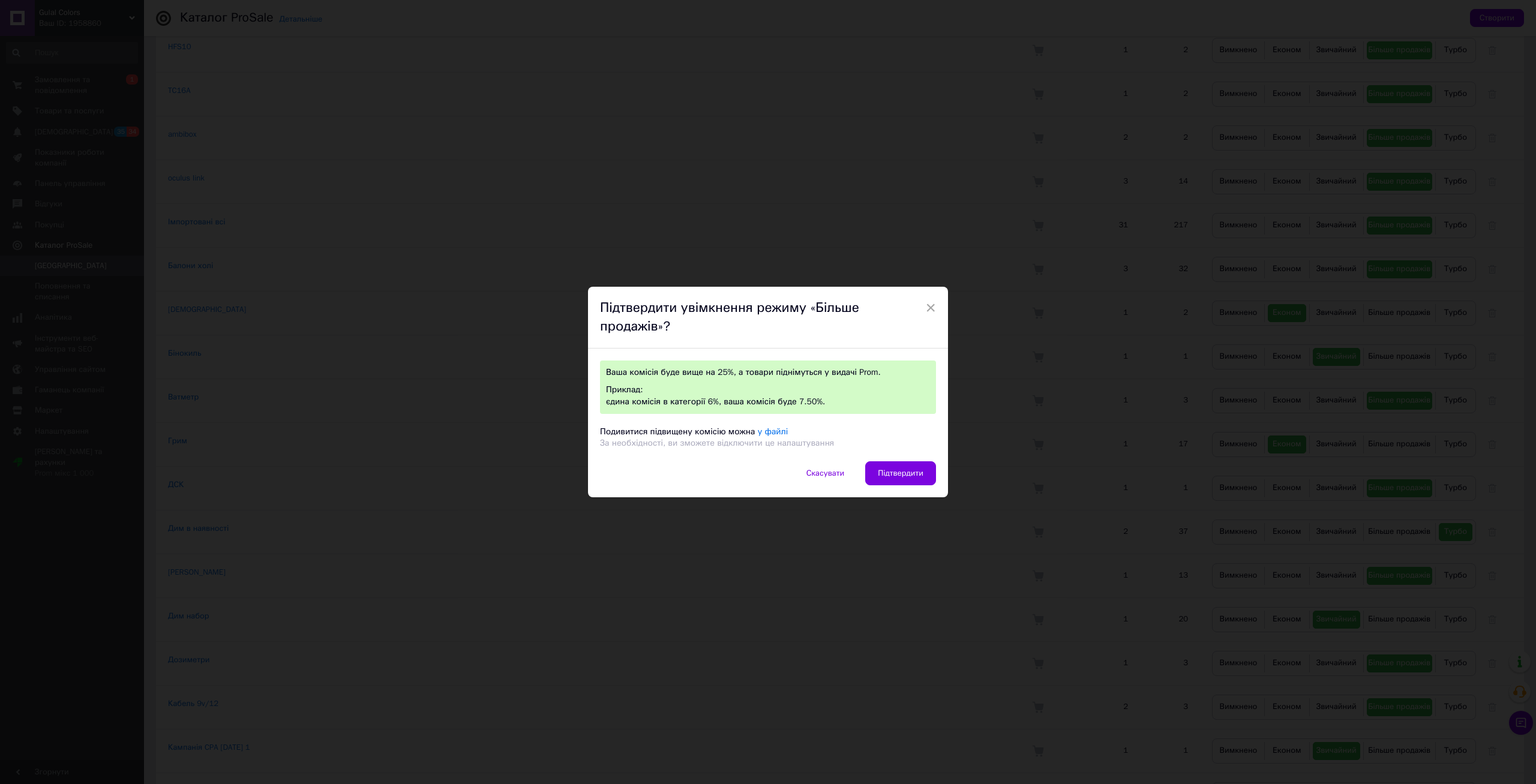 click on "× Підтвердити увімкнення режиму «Більше продажів»? Ваша комісія буде вище на 25%, а товари піднімуться у видачі Prom. Приклад: єдина комісія в категорії 6%, ваша комісія буде 7.50%. Подивитися підвищену комісію можна   у файлі За необхідності, ви зможете відключити це налаштування Скасувати   Підтвердити" at bounding box center (768, 392) 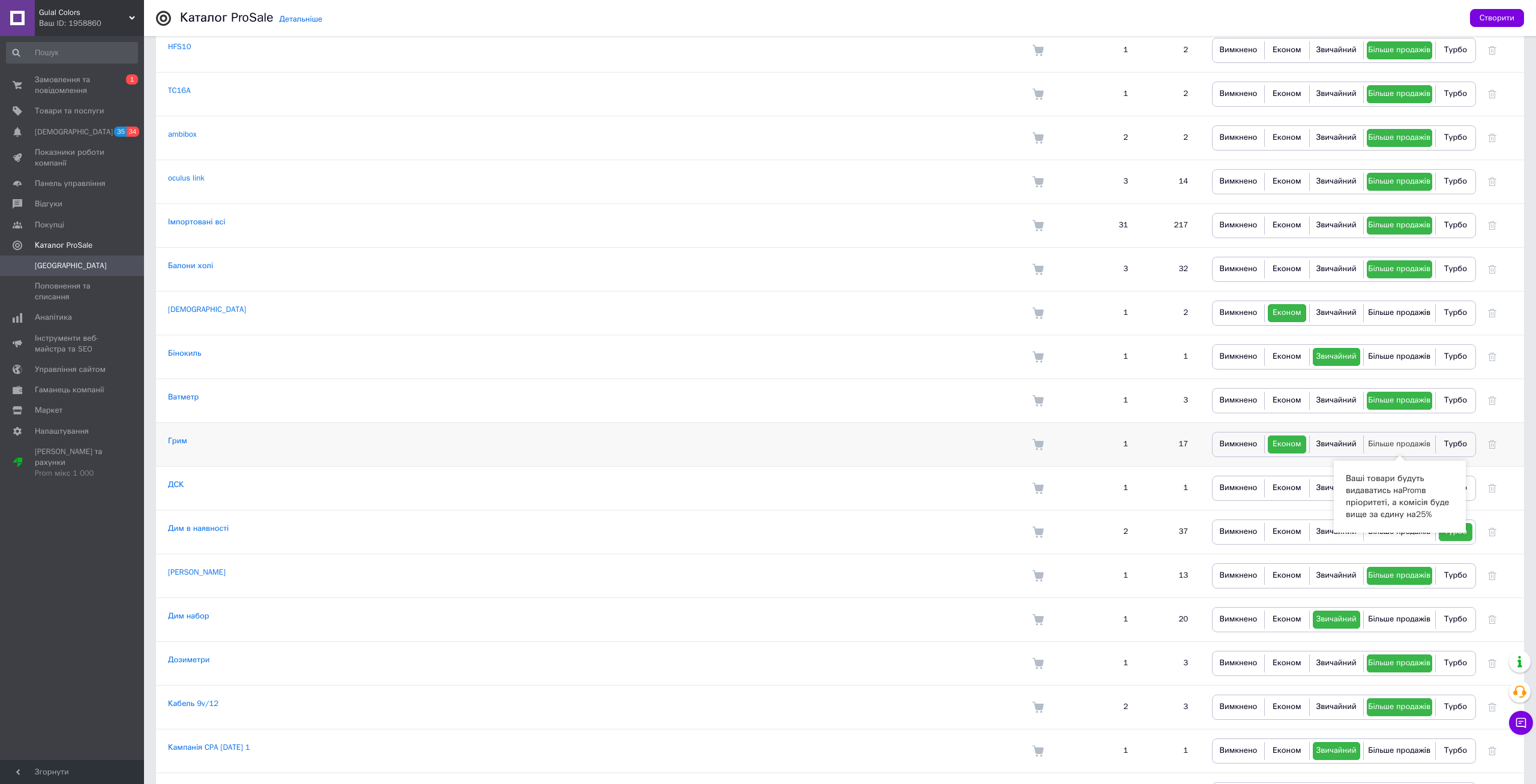 click on "Більше продажів" at bounding box center (1399, 443) 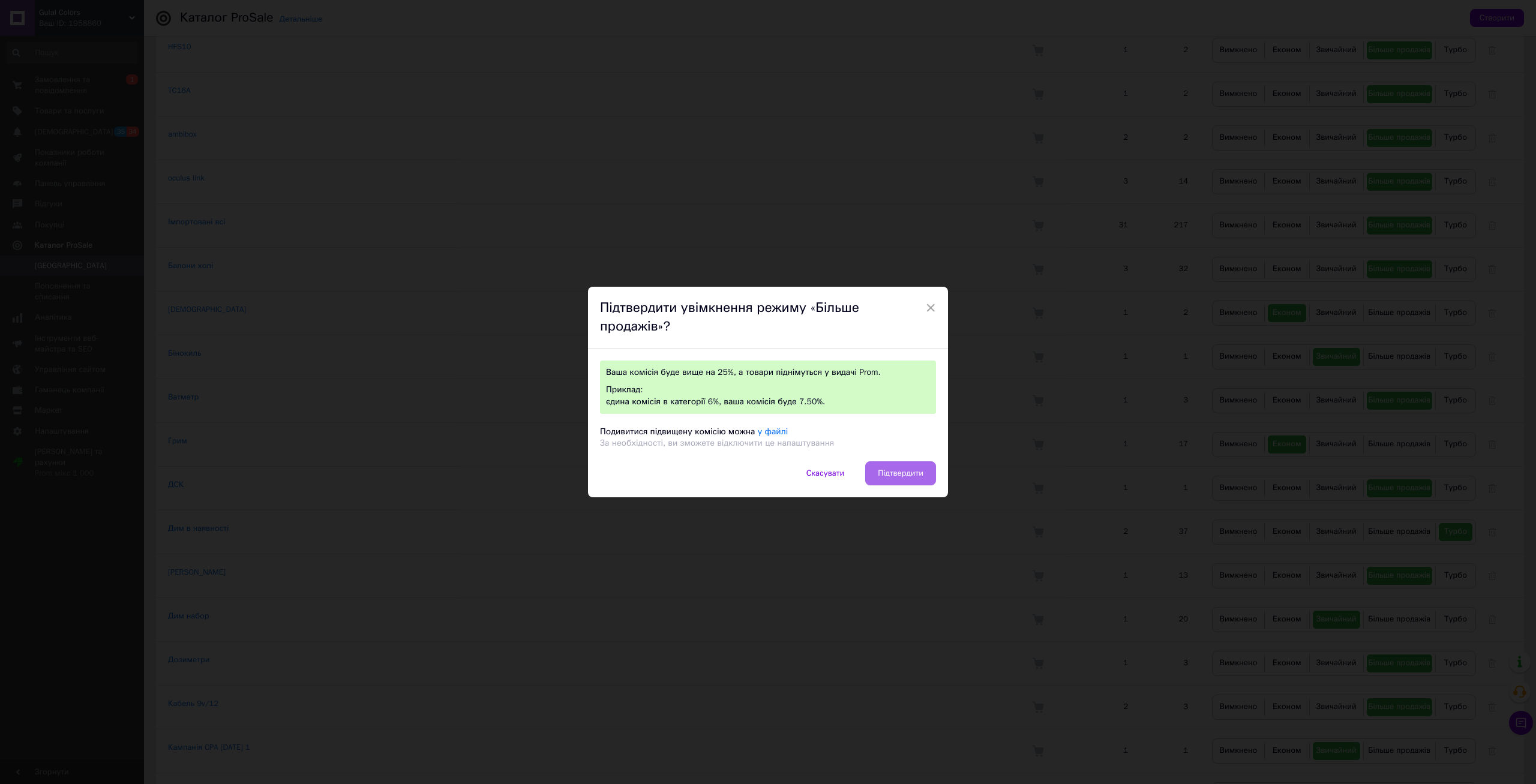 click on "Підтвердити" at bounding box center [901, 473] 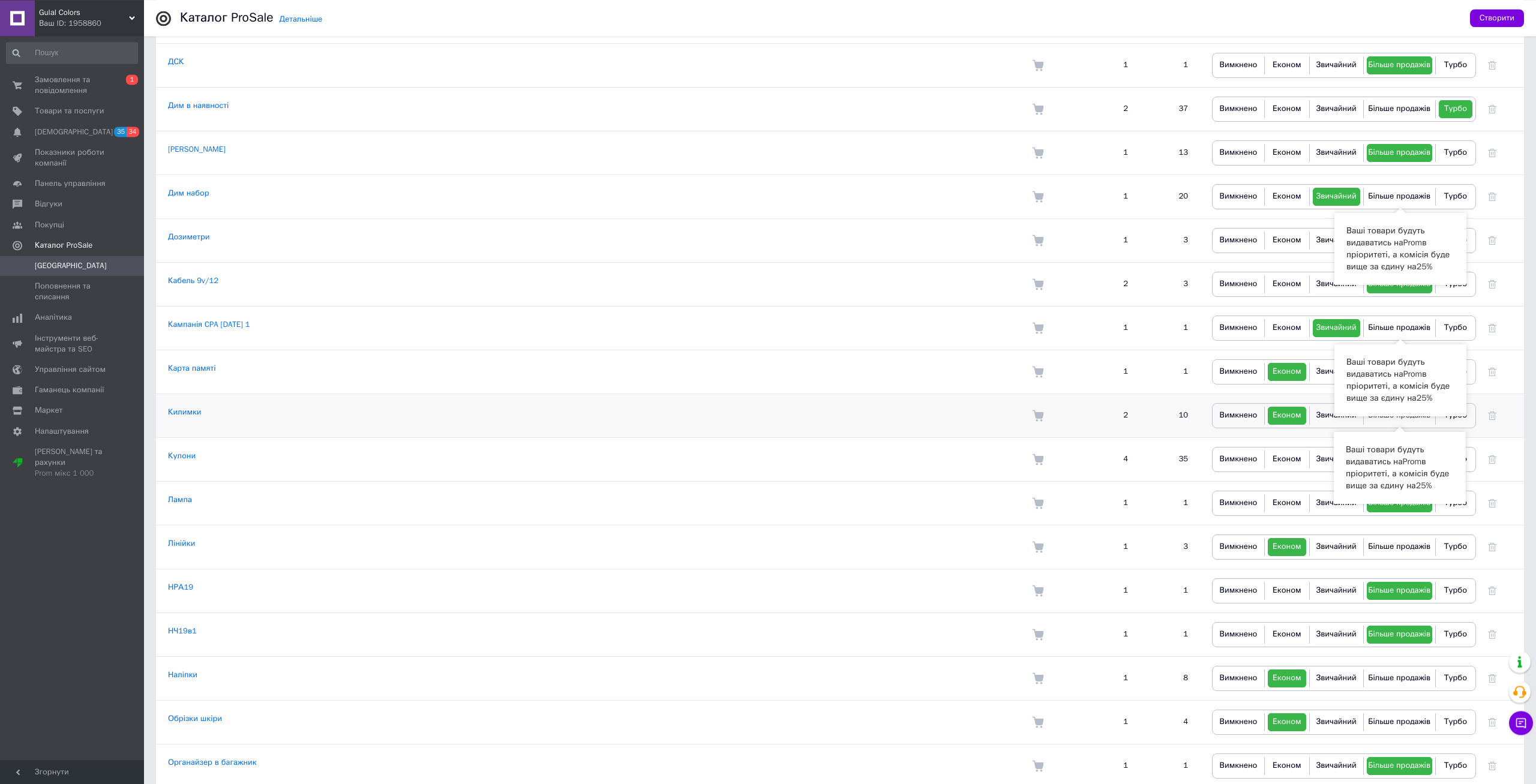 scroll, scrollTop: 1163, scrollLeft: 0, axis: vertical 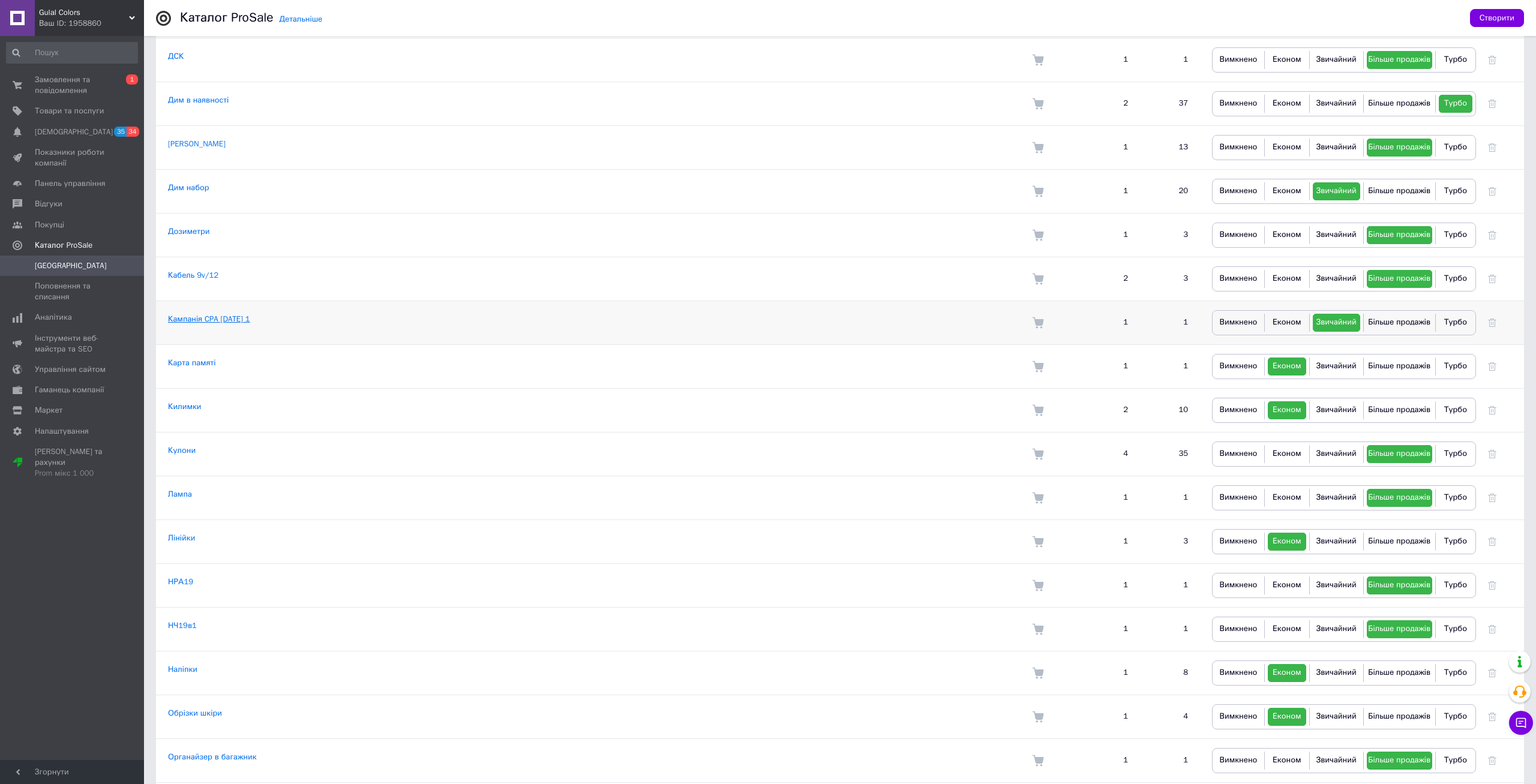click on "Кампанія CPA [DATE] 1" at bounding box center [209, 319] 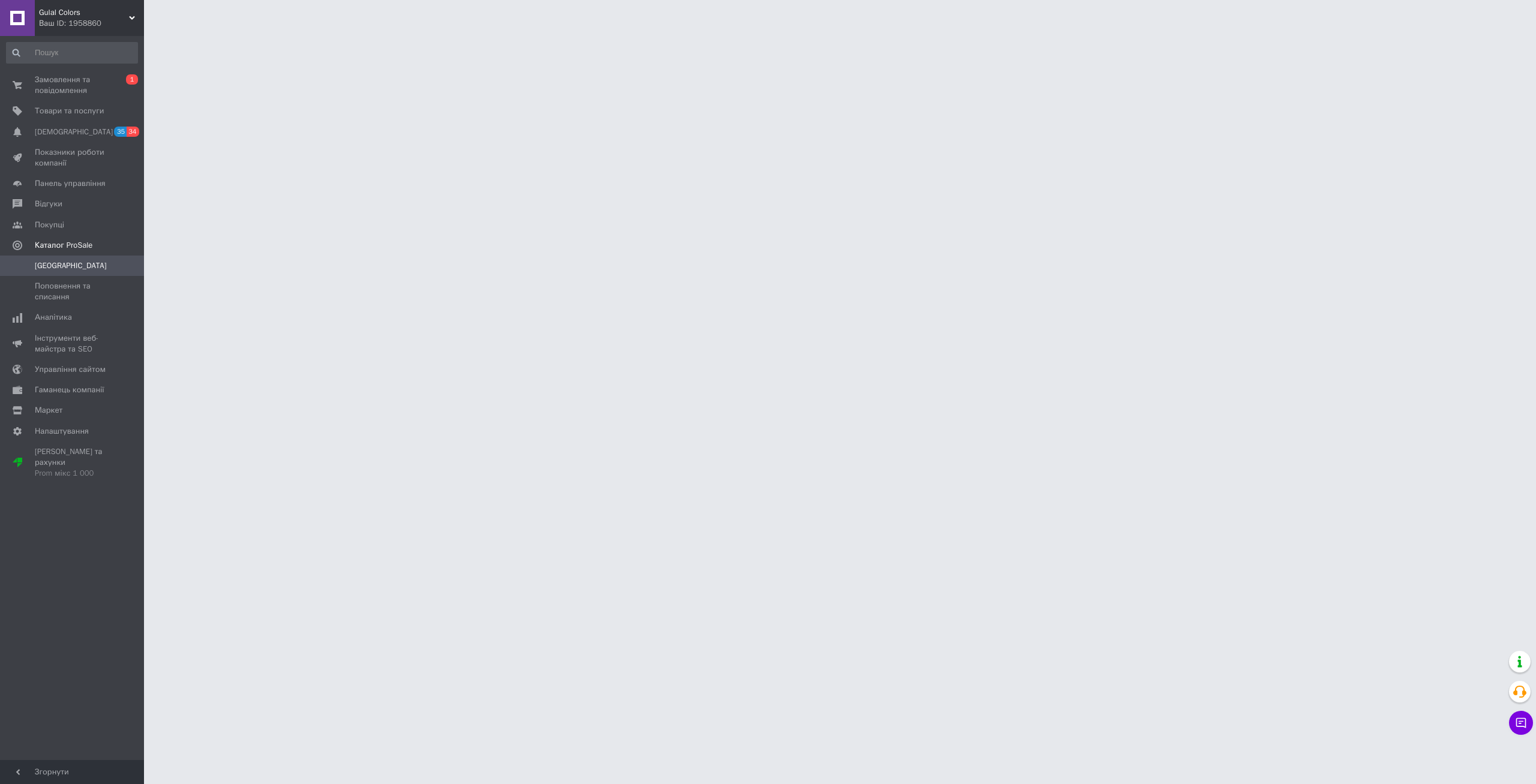 scroll, scrollTop: 0, scrollLeft: 0, axis: both 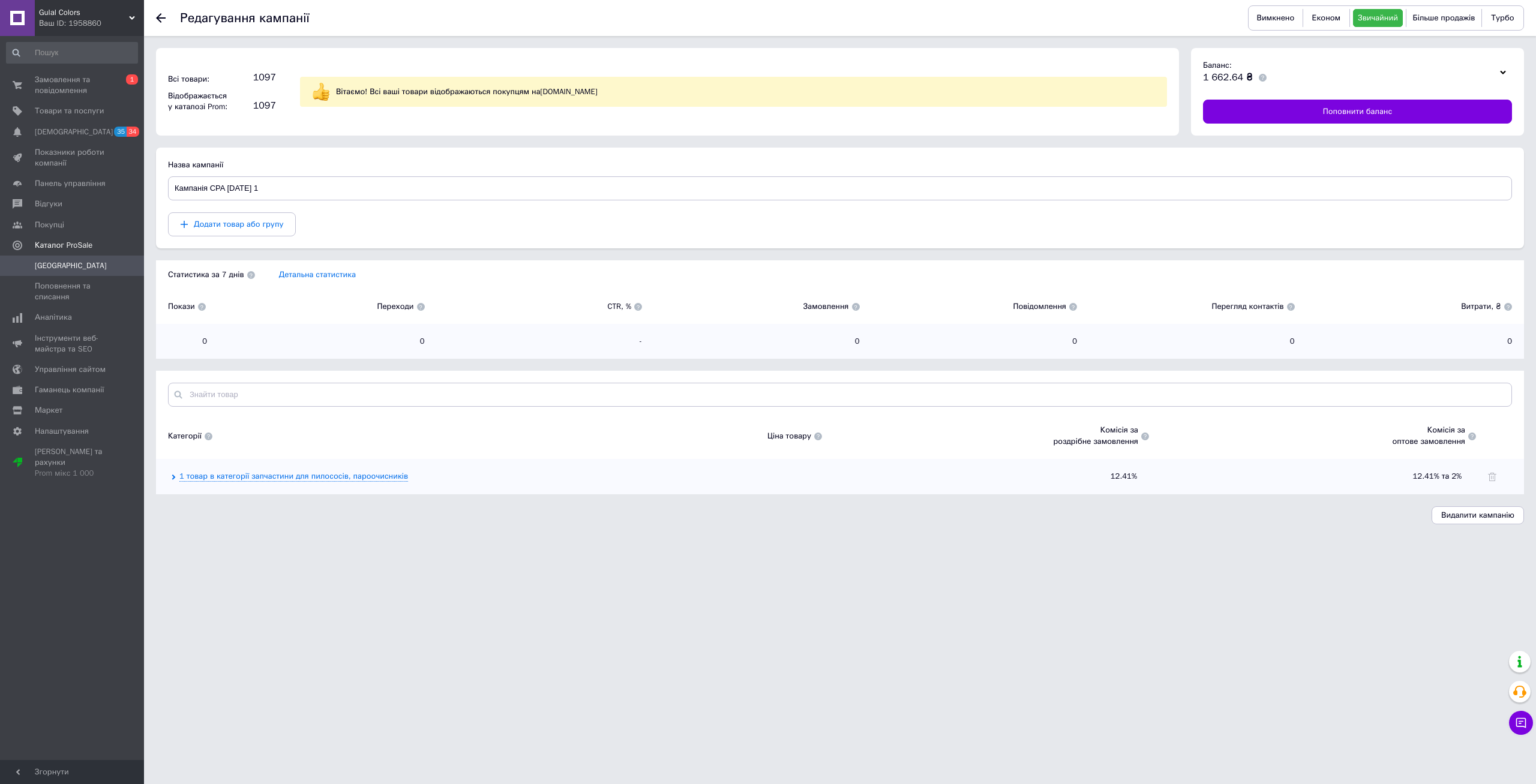 click 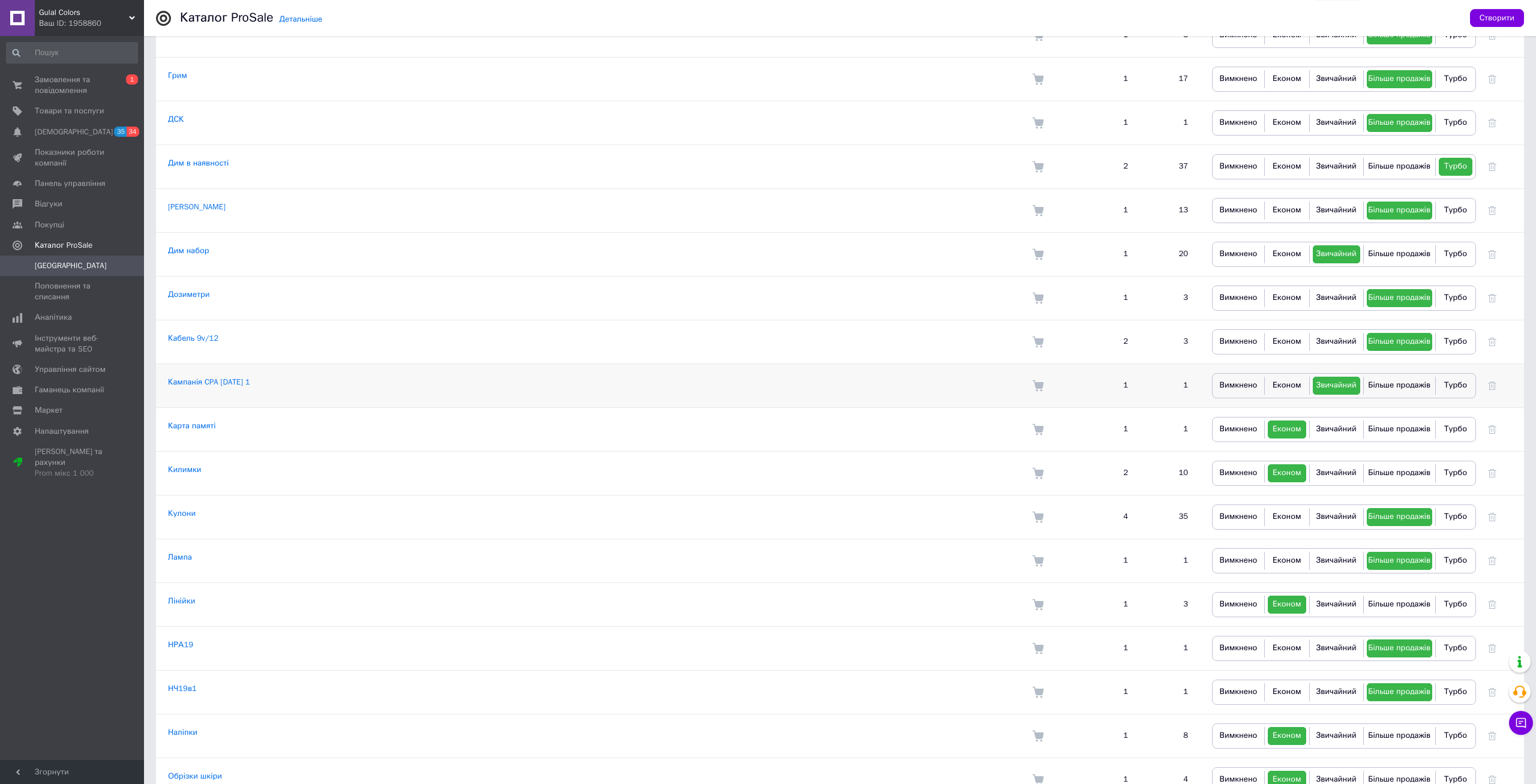 scroll, scrollTop: 1101, scrollLeft: 0, axis: vertical 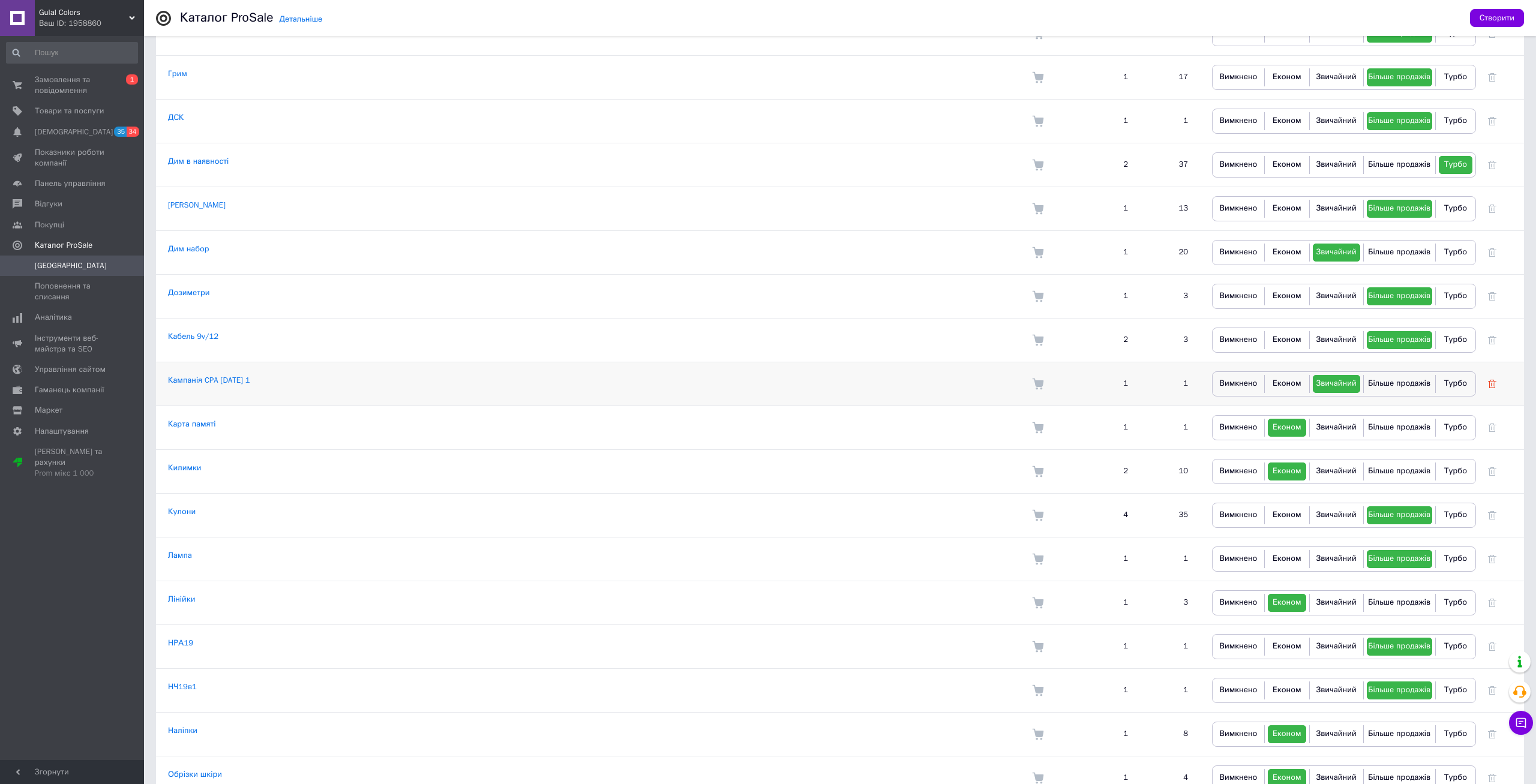 click 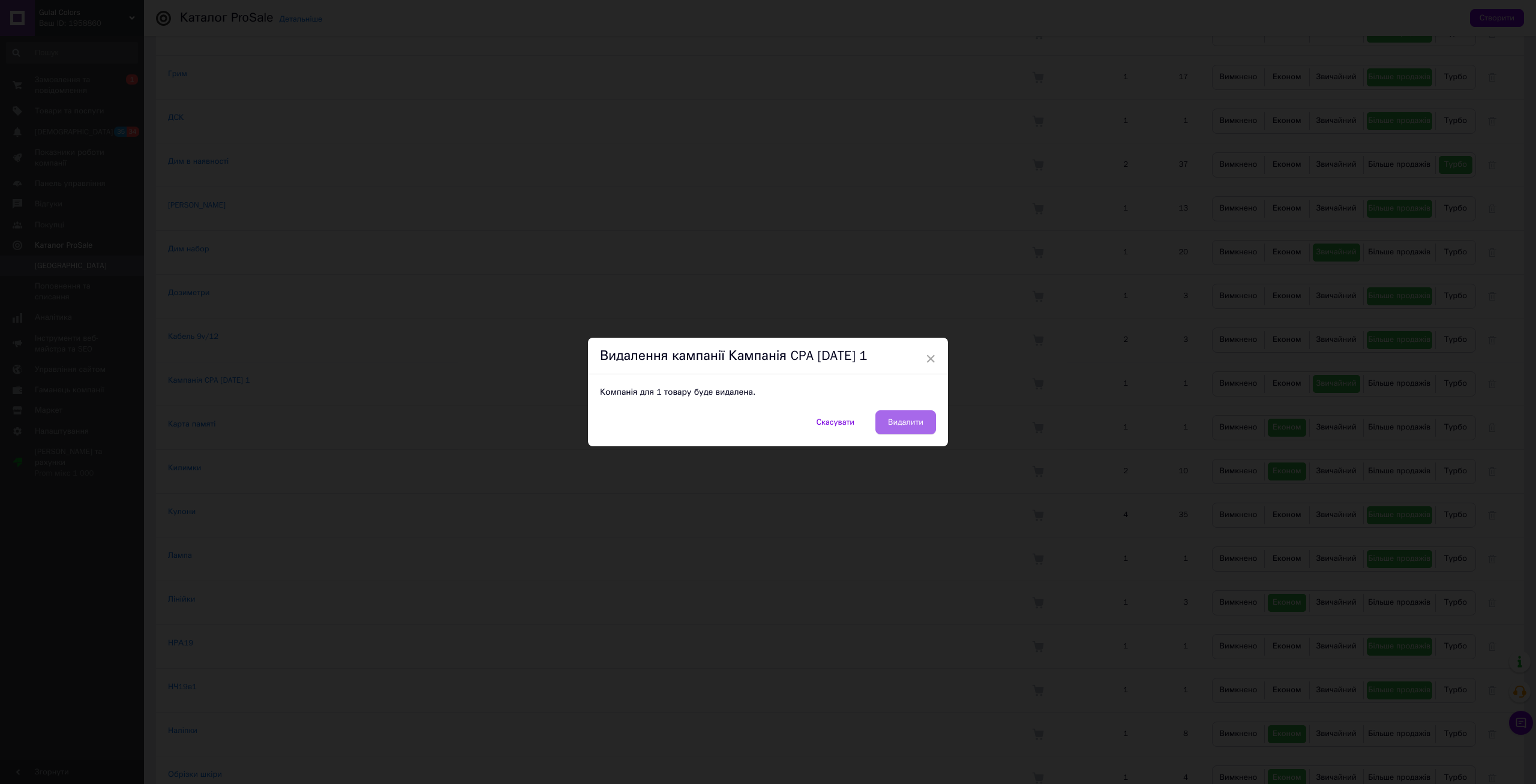 click on "Видалити" at bounding box center (905, 422) 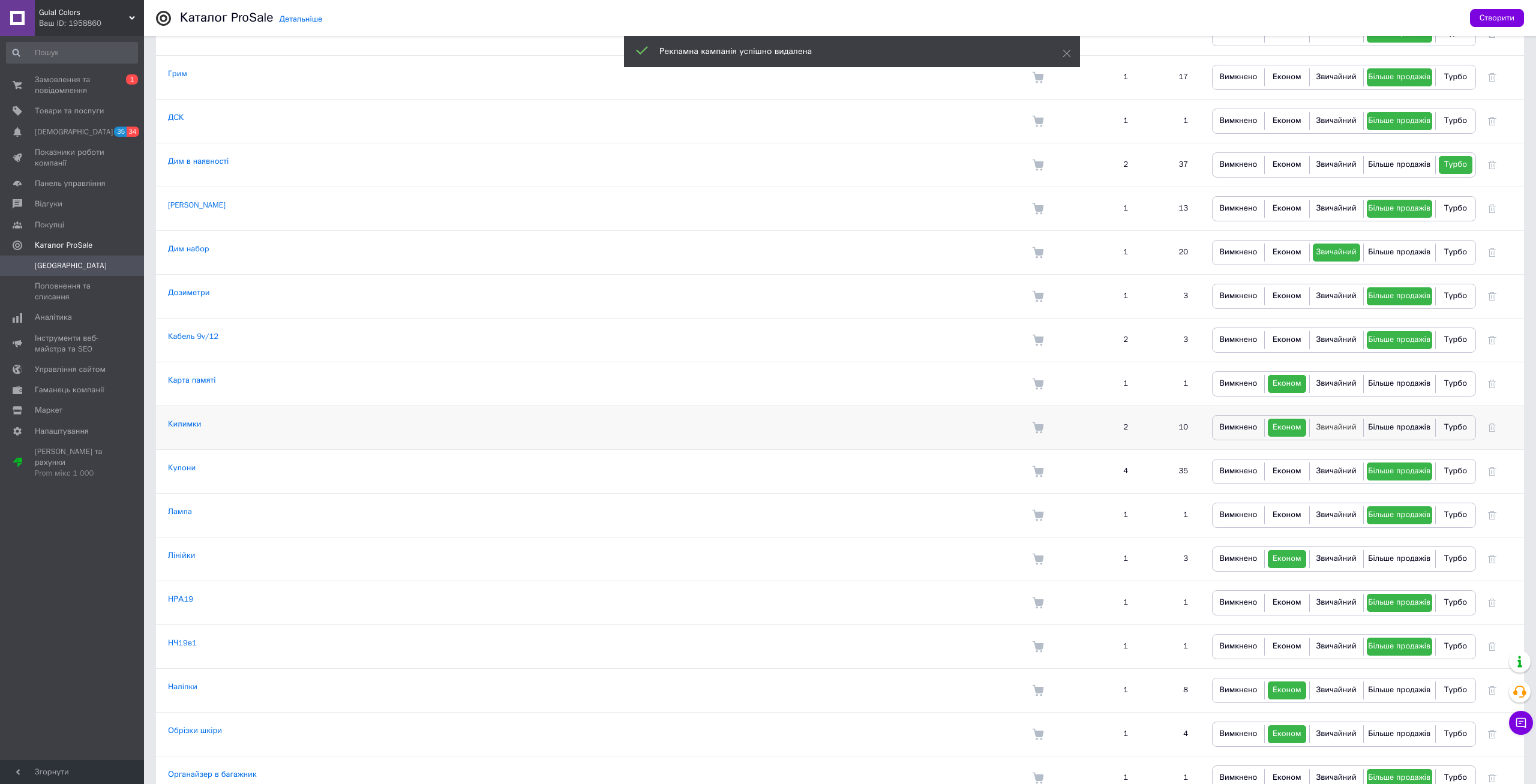 click on "Звичайний" at bounding box center [1336, 426] 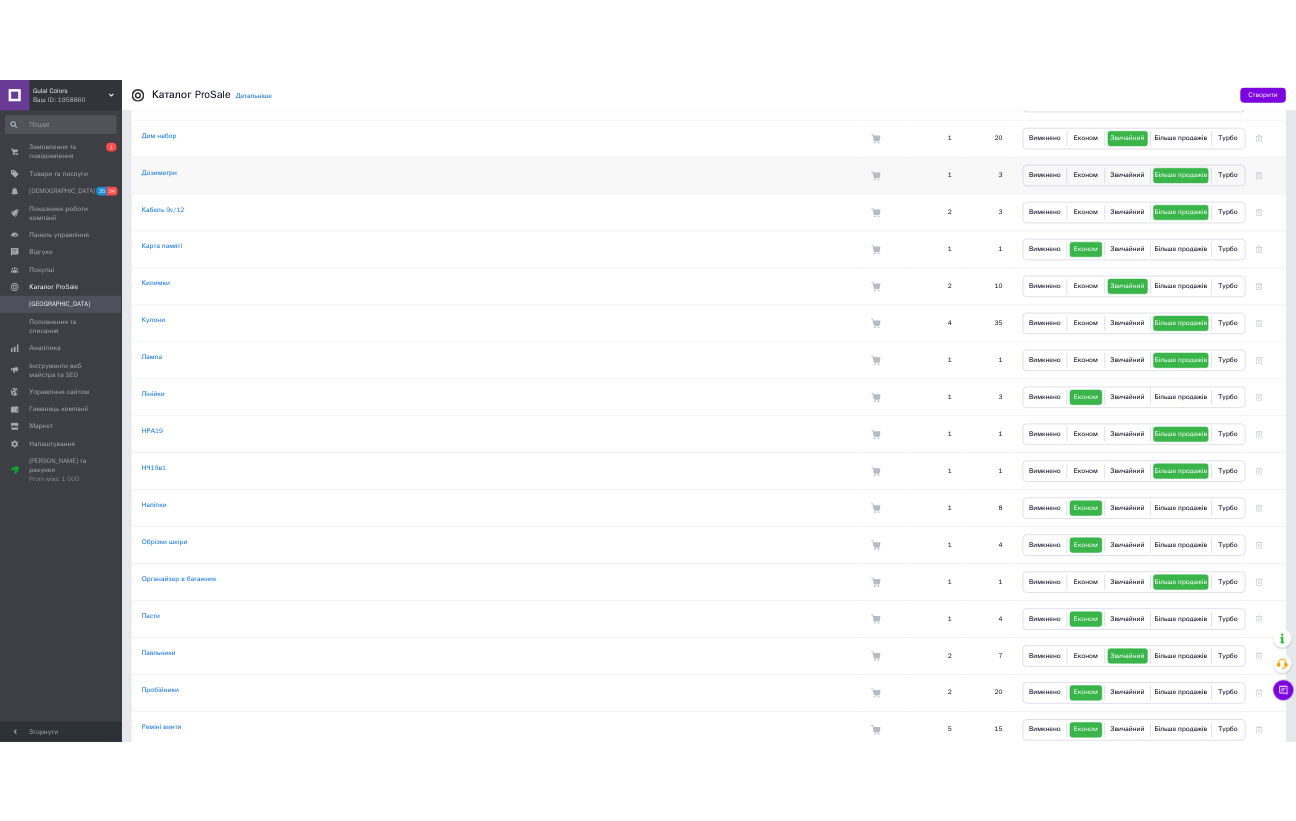 scroll, scrollTop: 2178, scrollLeft: 0, axis: vertical 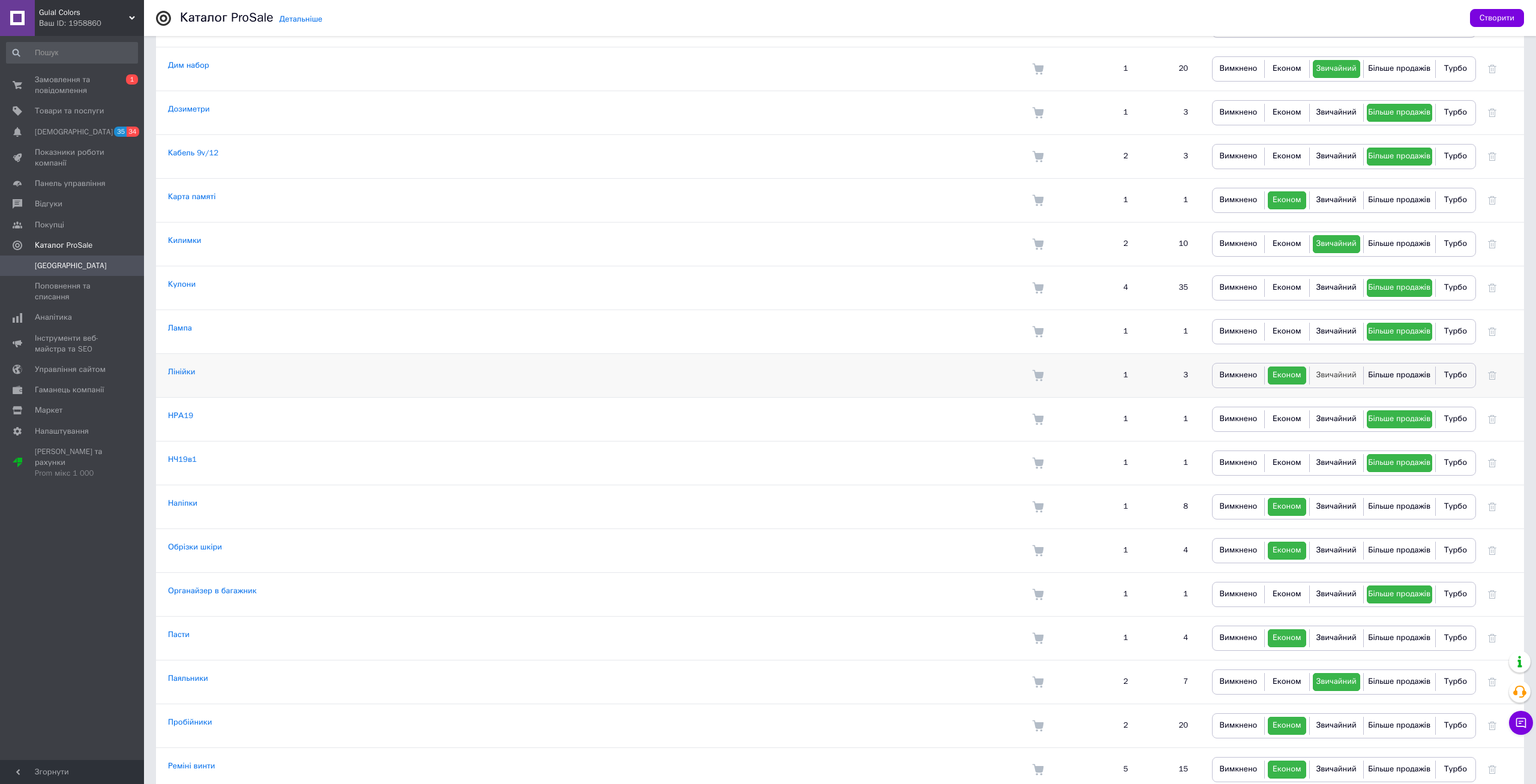 click on "Звичайний" at bounding box center (1336, 374) 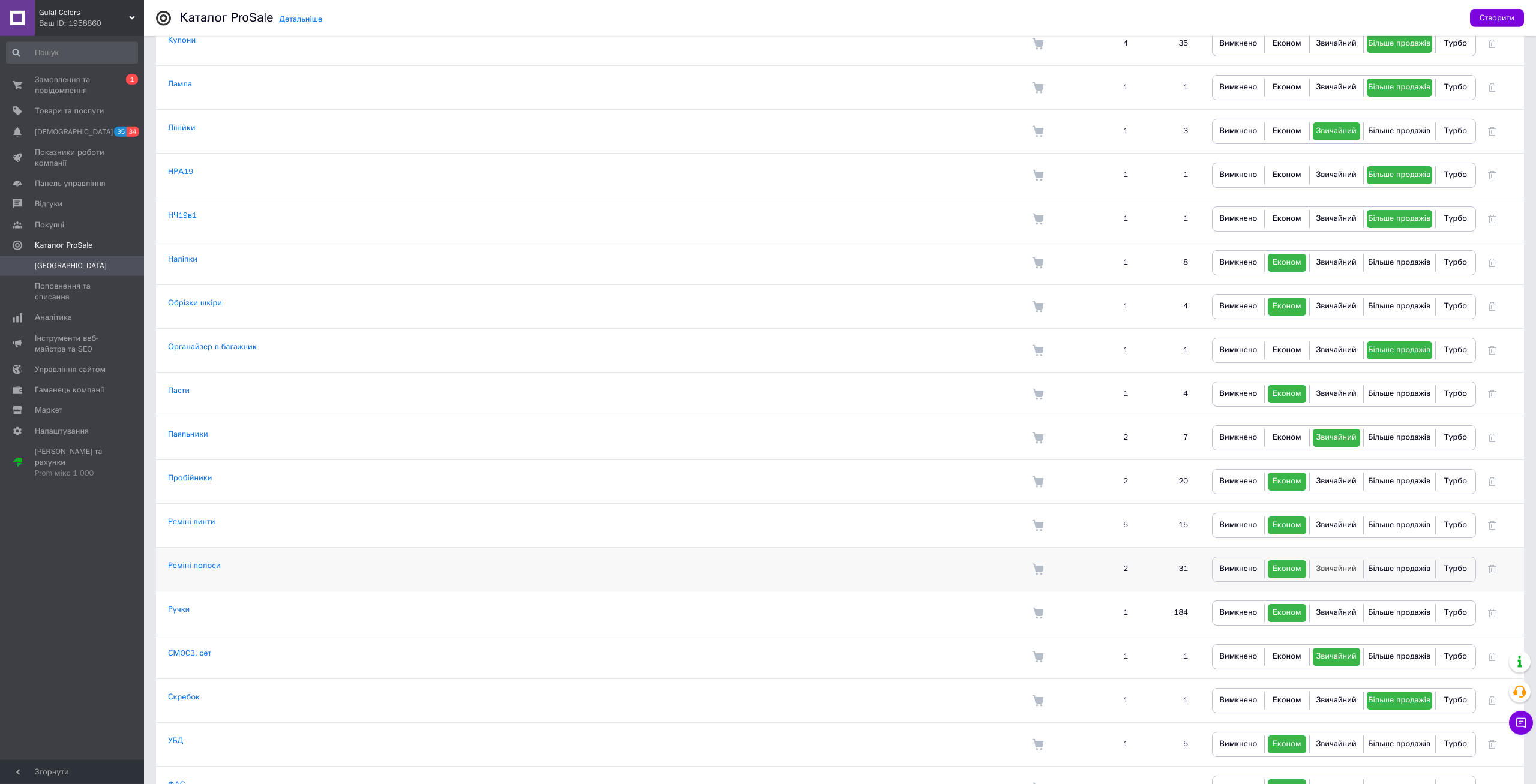 scroll, scrollTop: 1591, scrollLeft: 0, axis: vertical 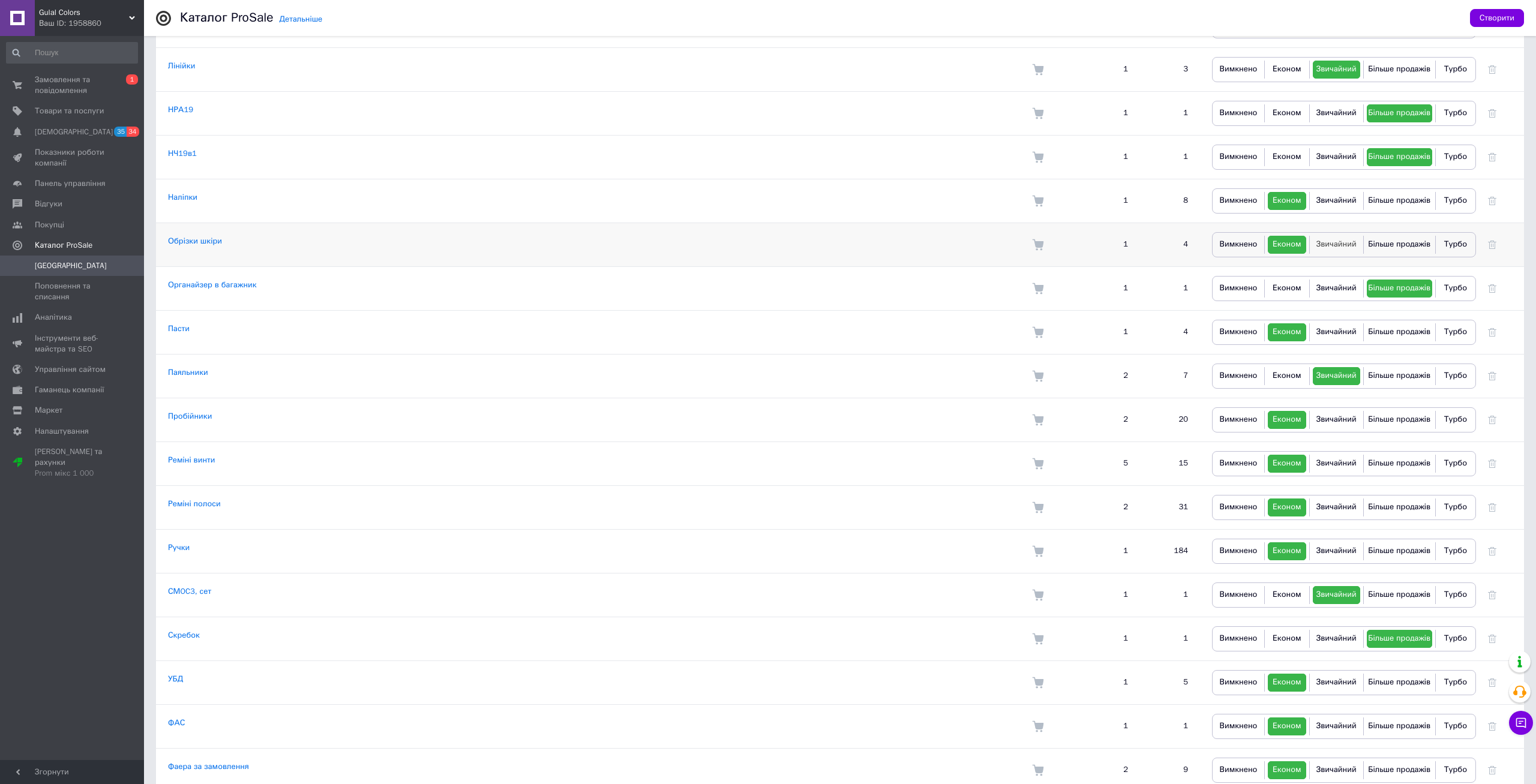 click on "Звичайний" at bounding box center (1336, 245) 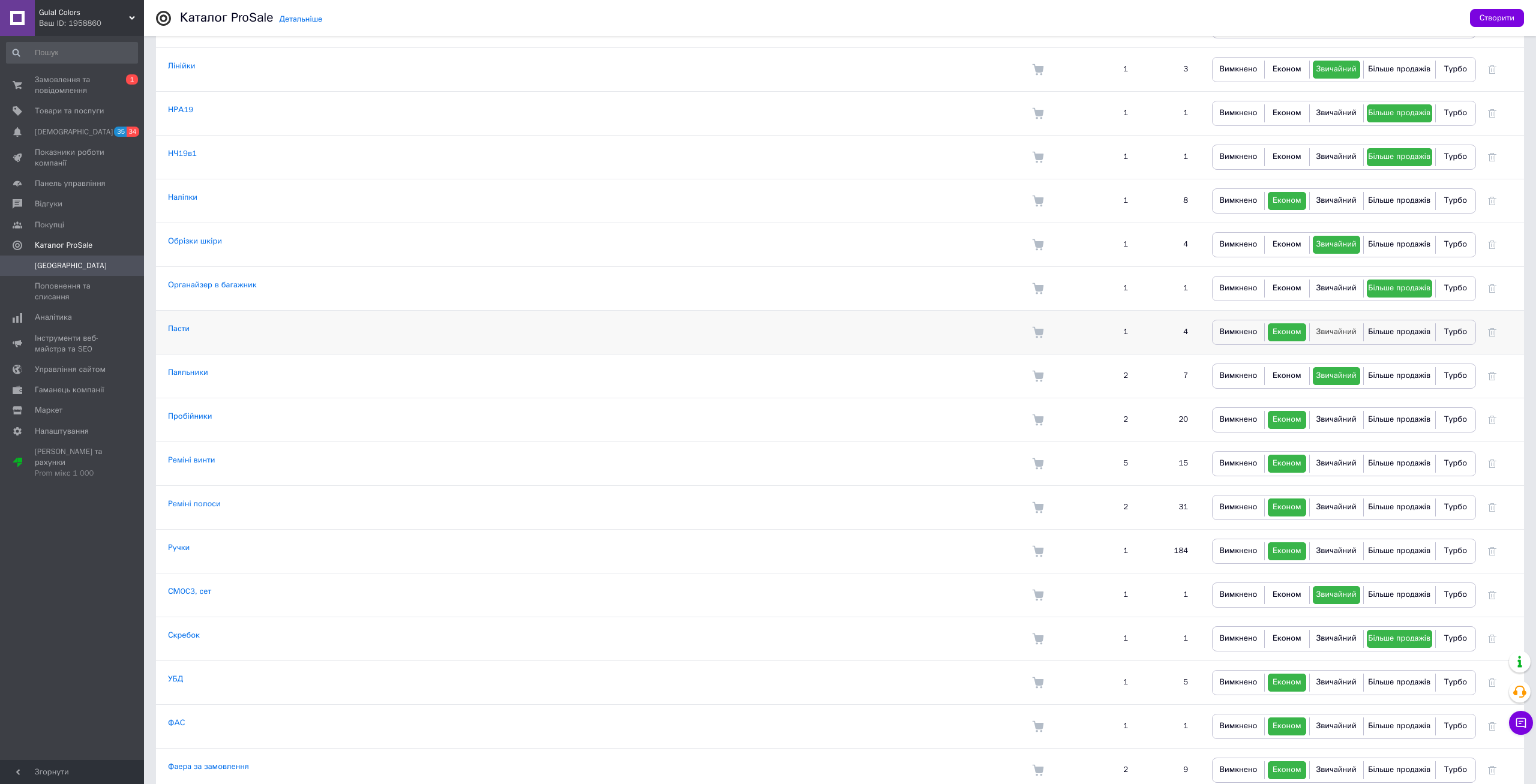 click on "Звичайний" at bounding box center (1336, 332) 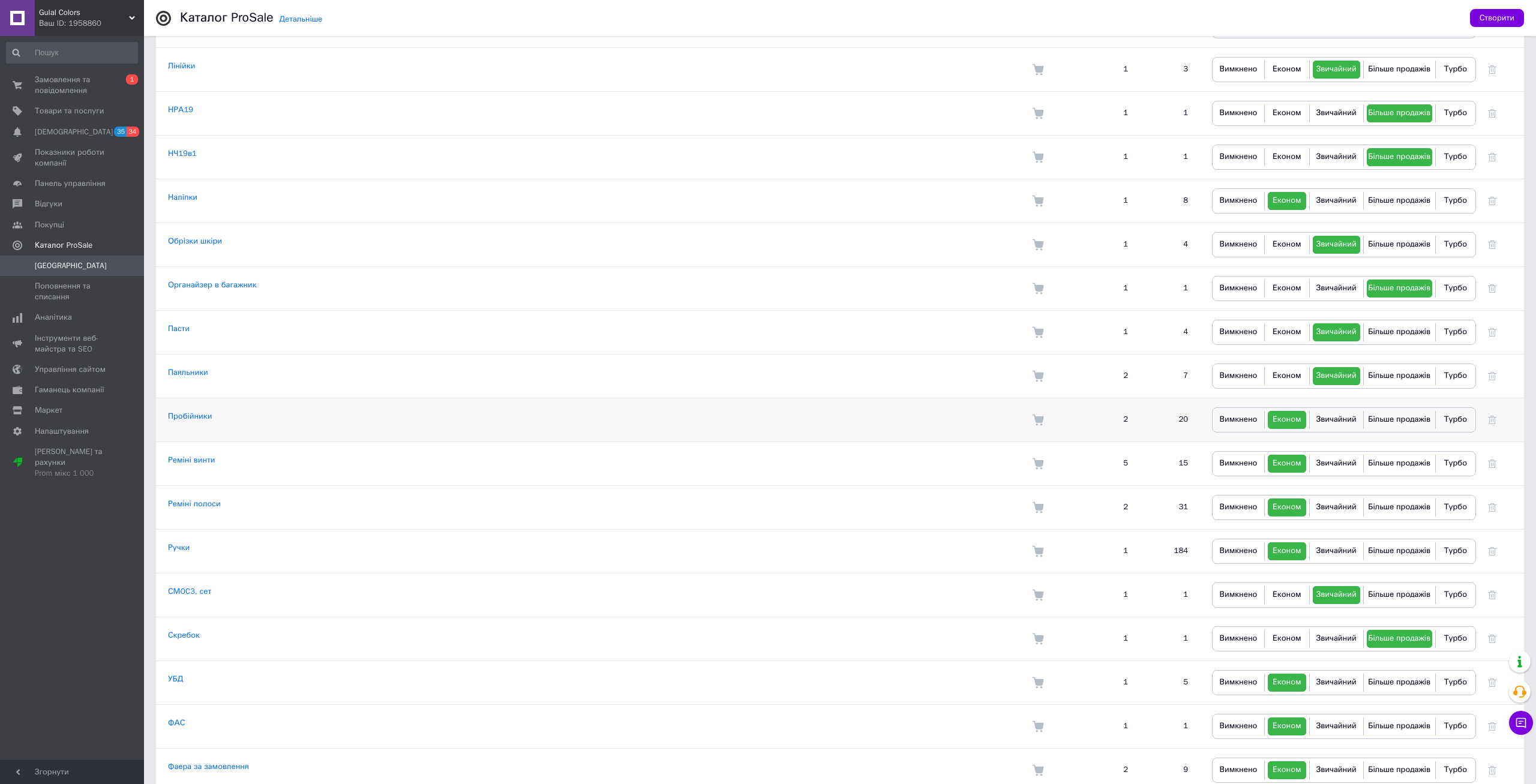 click on "Вимкнено Економ Звичайний Більше продажів Турбо" at bounding box center [1344, 420] 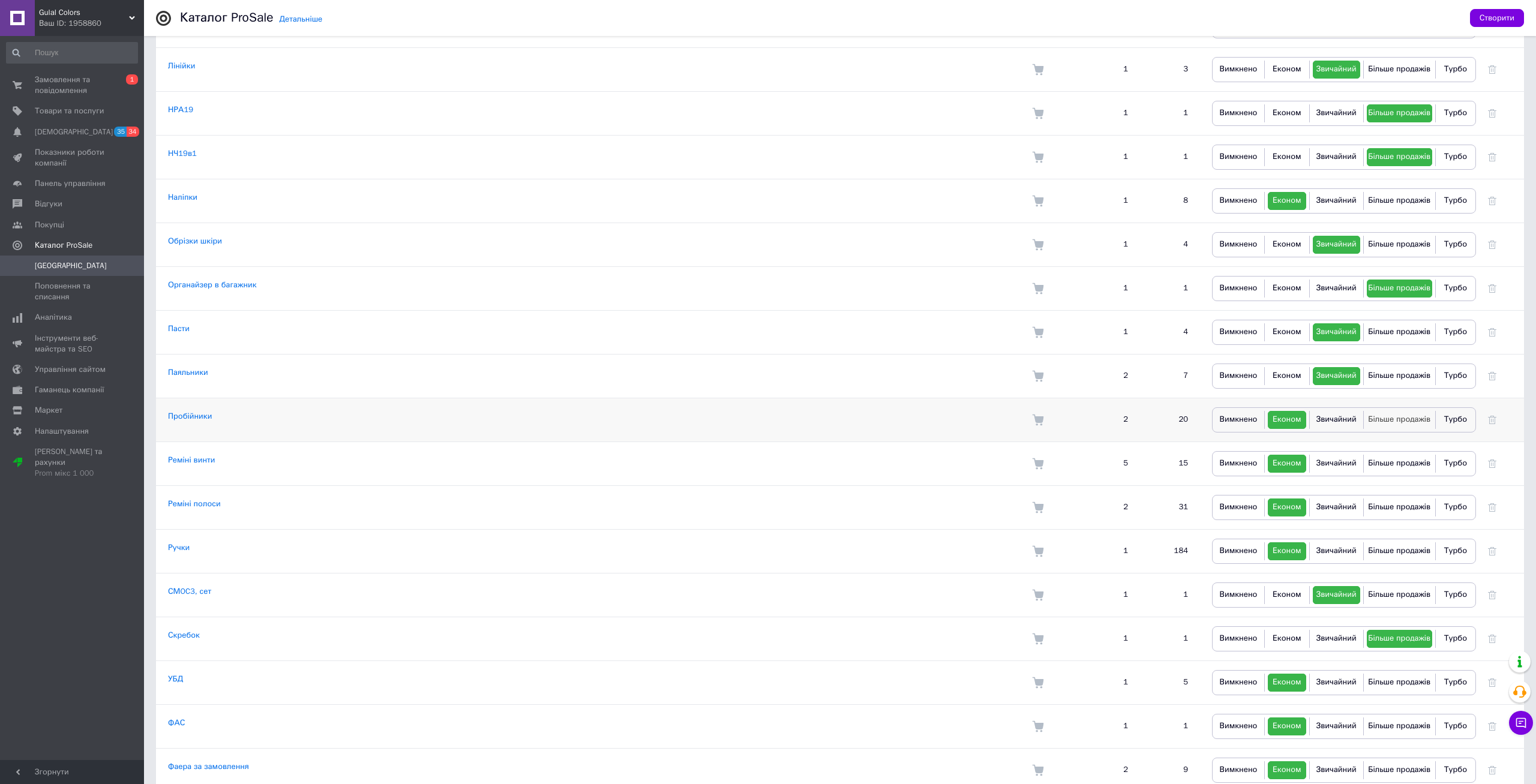 click on "Більше продажів" at bounding box center (1399, 419) 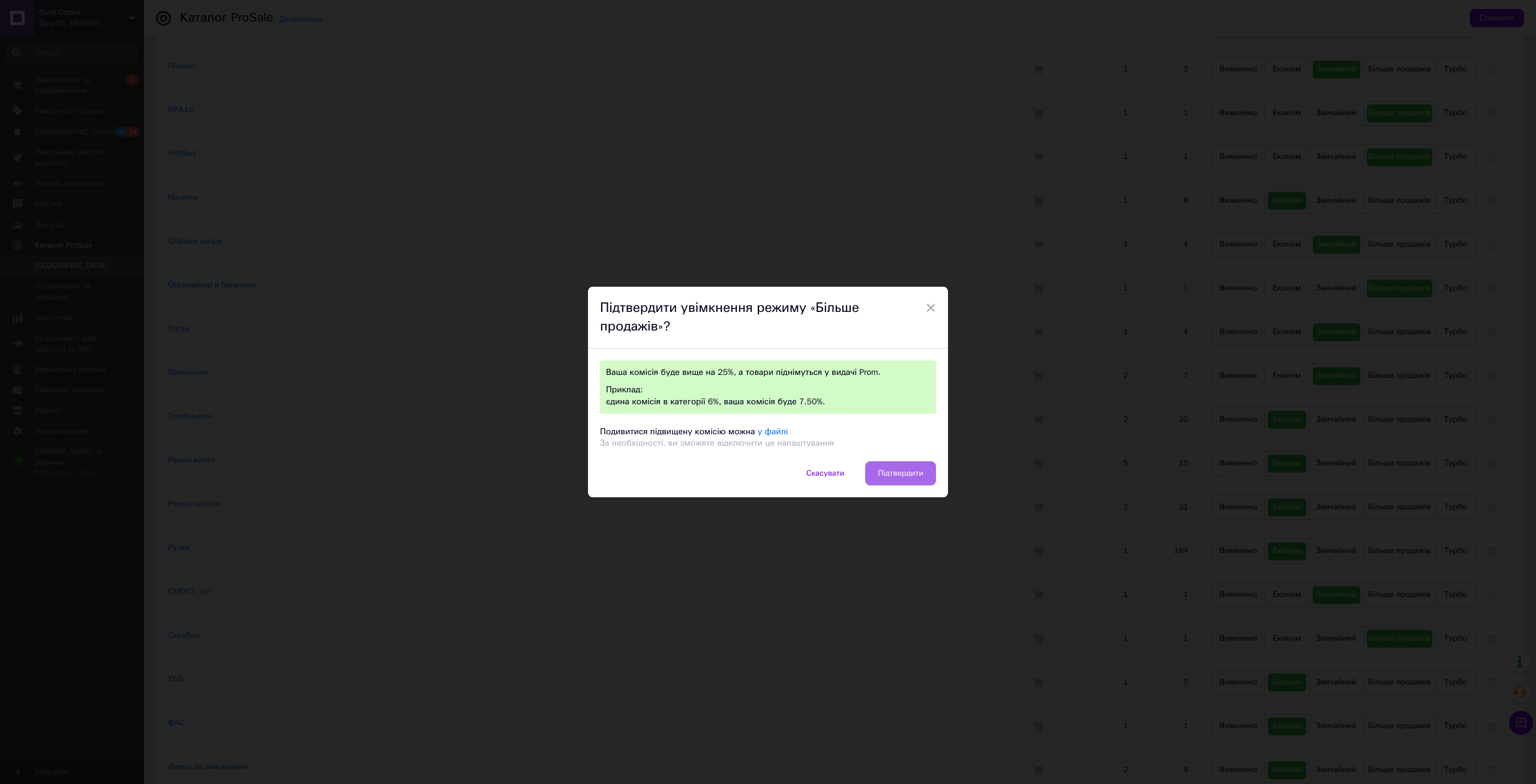 click on "Підтвердити" at bounding box center [901, 473] 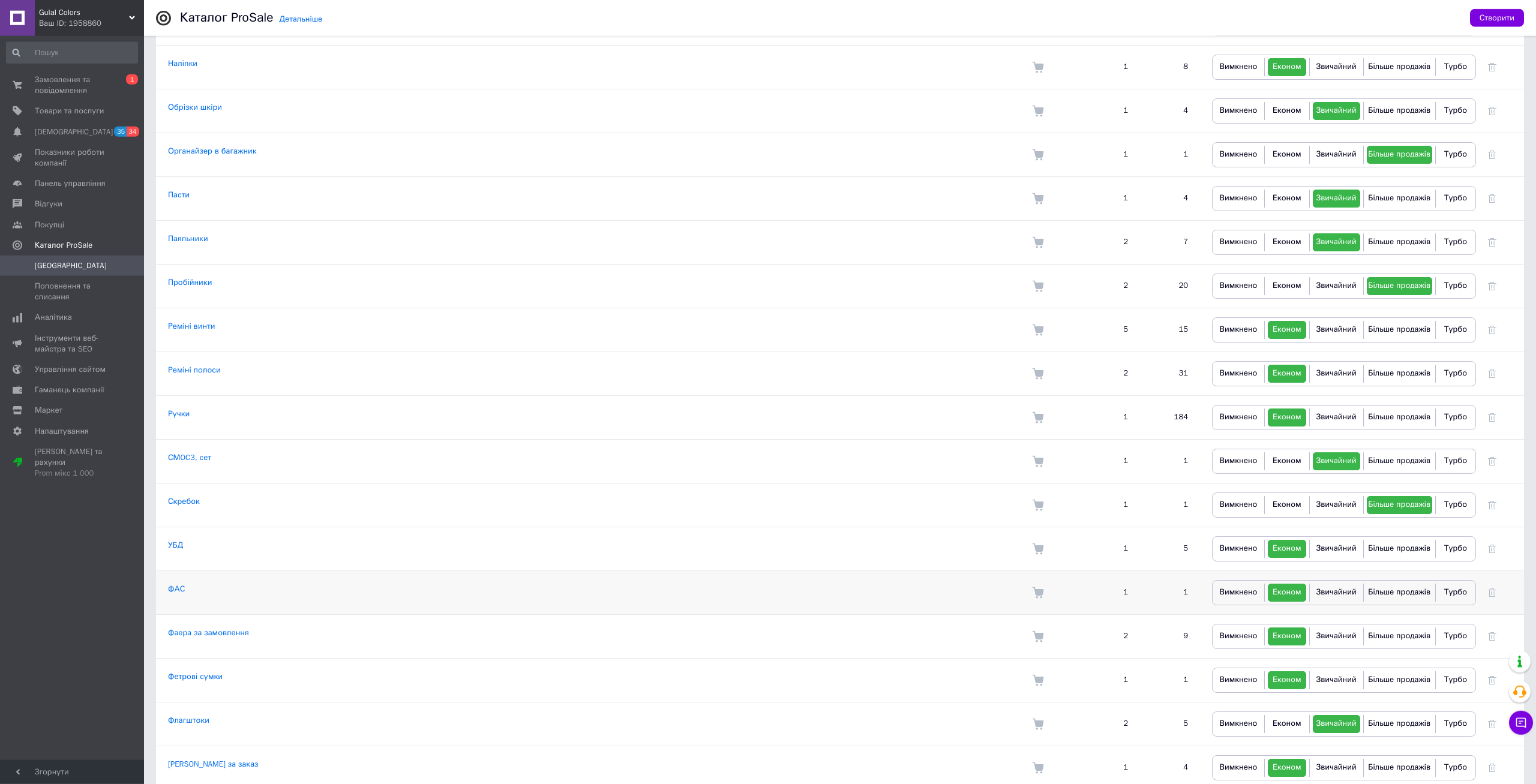scroll, scrollTop: 1836, scrollLeft: 0, axis: vertical 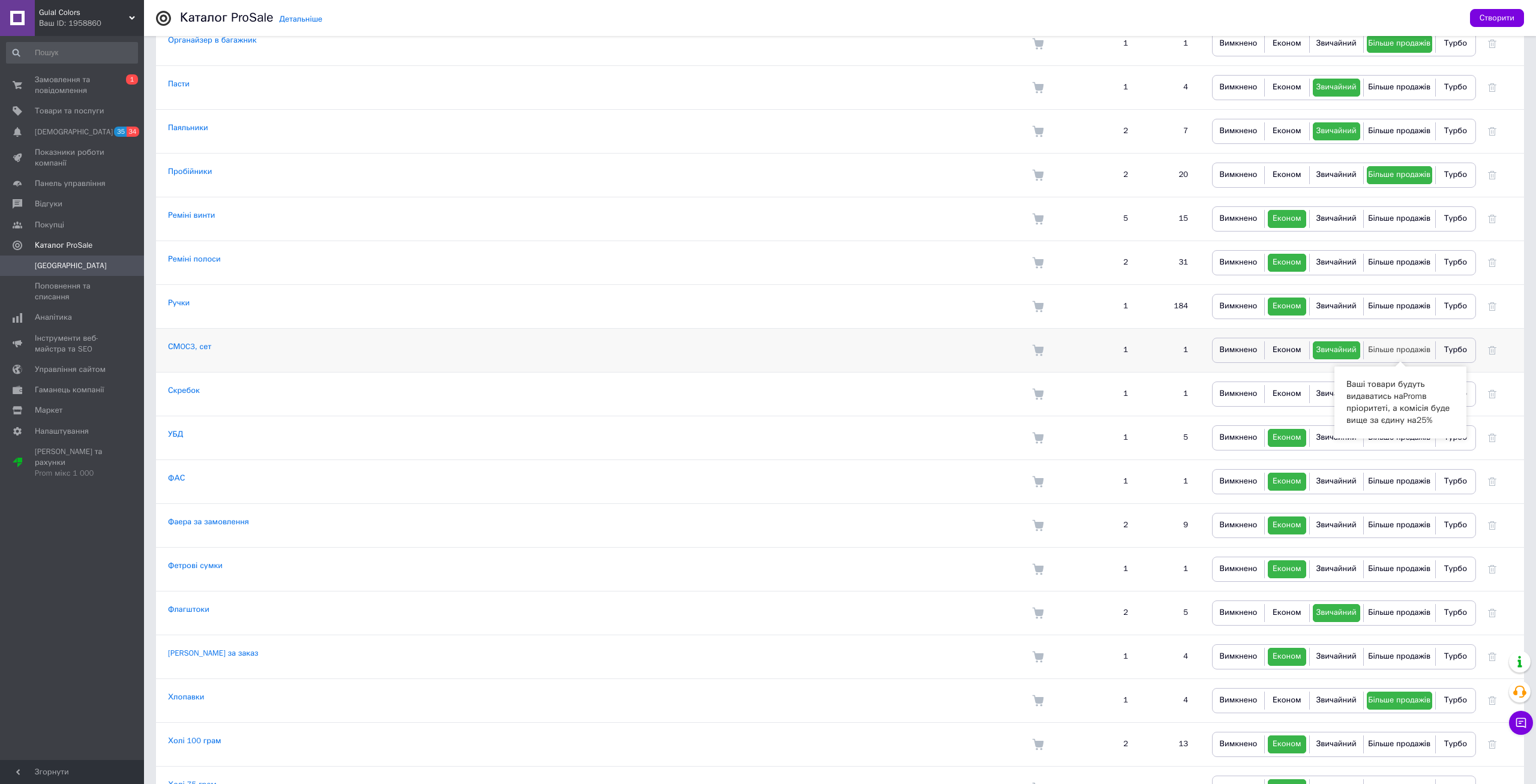click on "Більше продажів" at bounding box center (1399, 349) 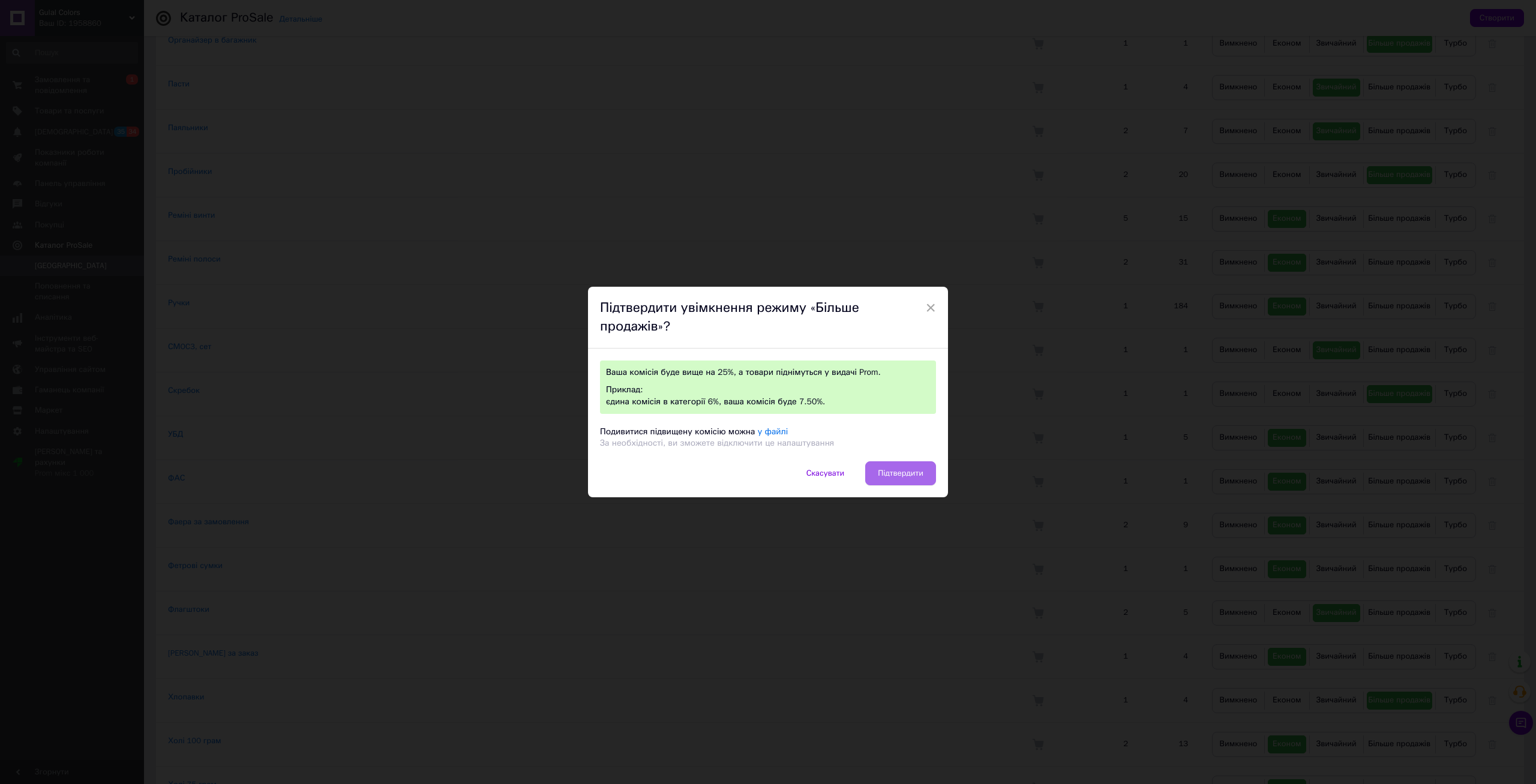 click on "Підтвердити" at bounding box center (901, 473) 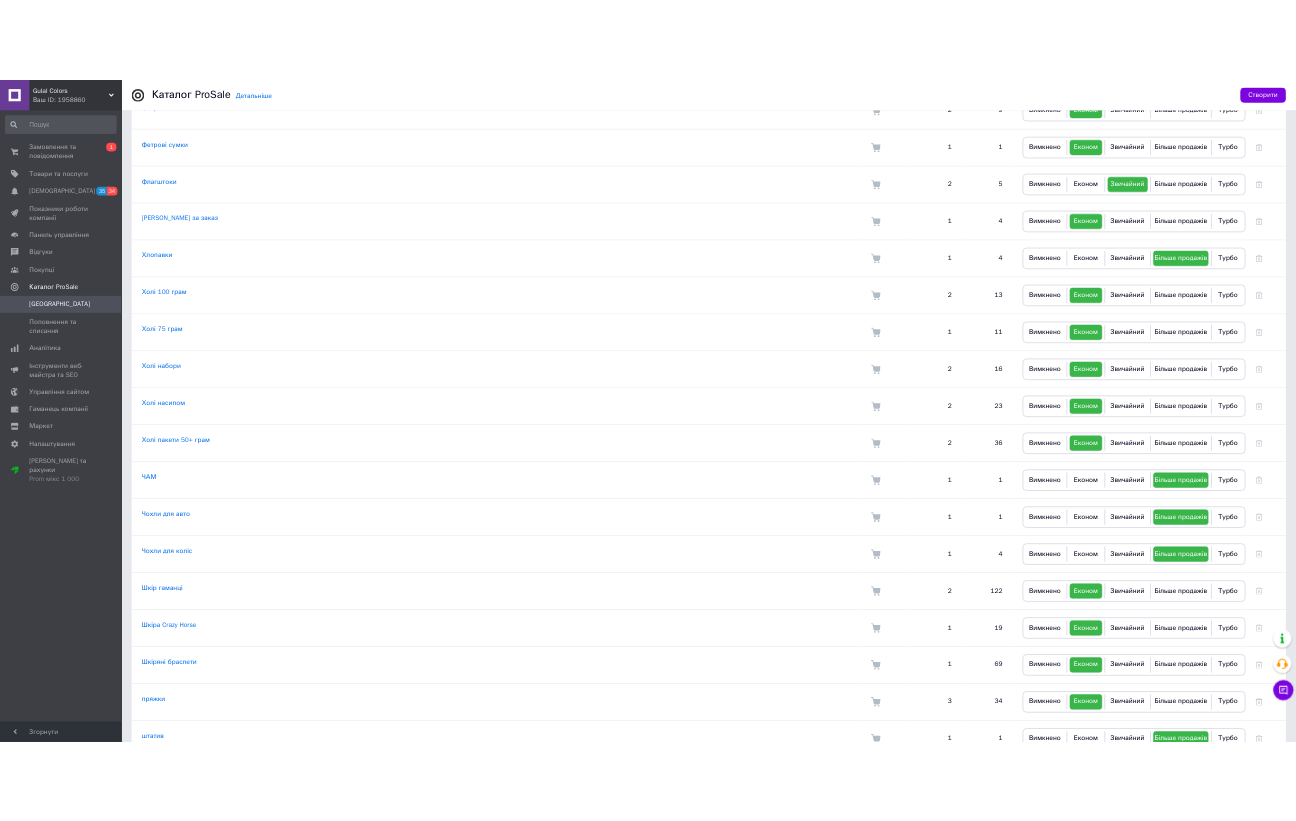 scroll, scrollTop: 3916, scrollLeft: 0, axis: vertical 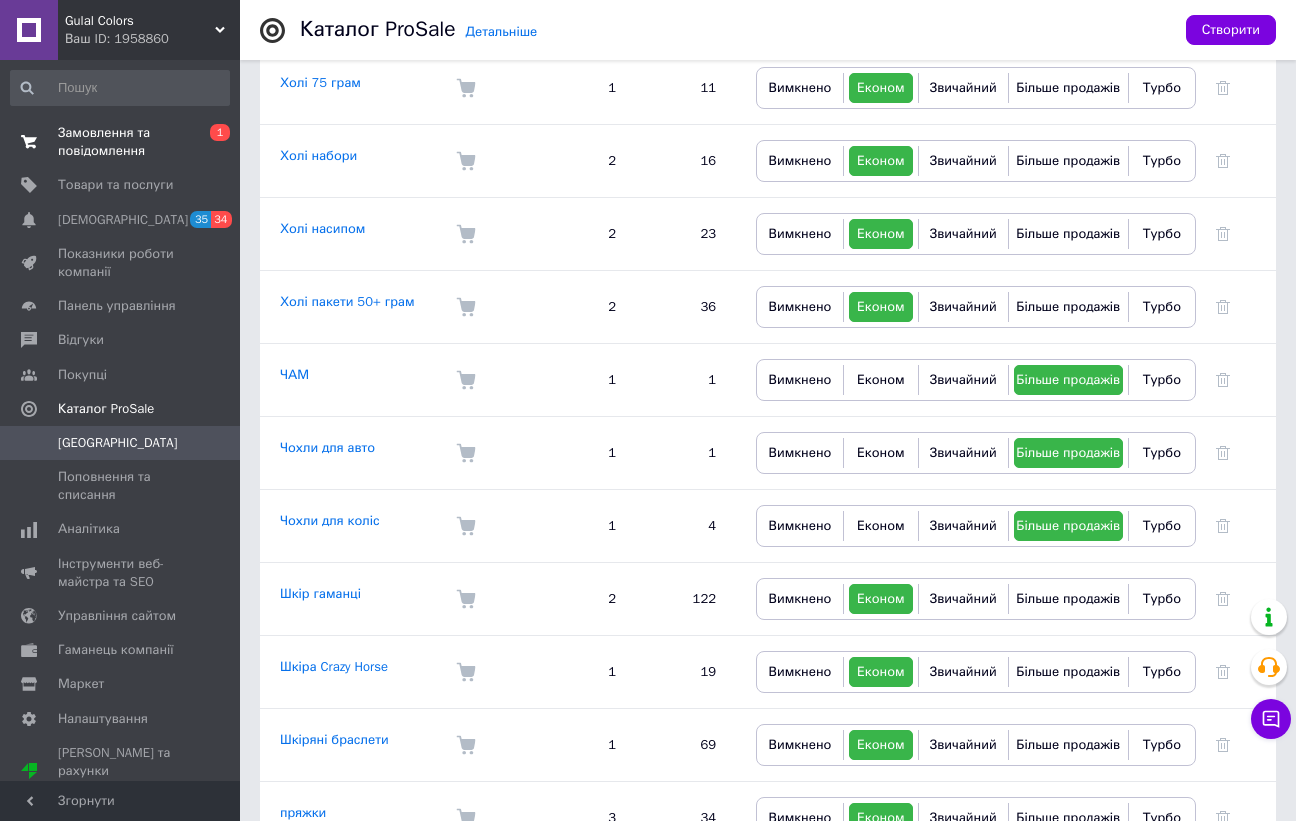 click on "Замовлення та повідомлення" at bounding box center [121, 142] 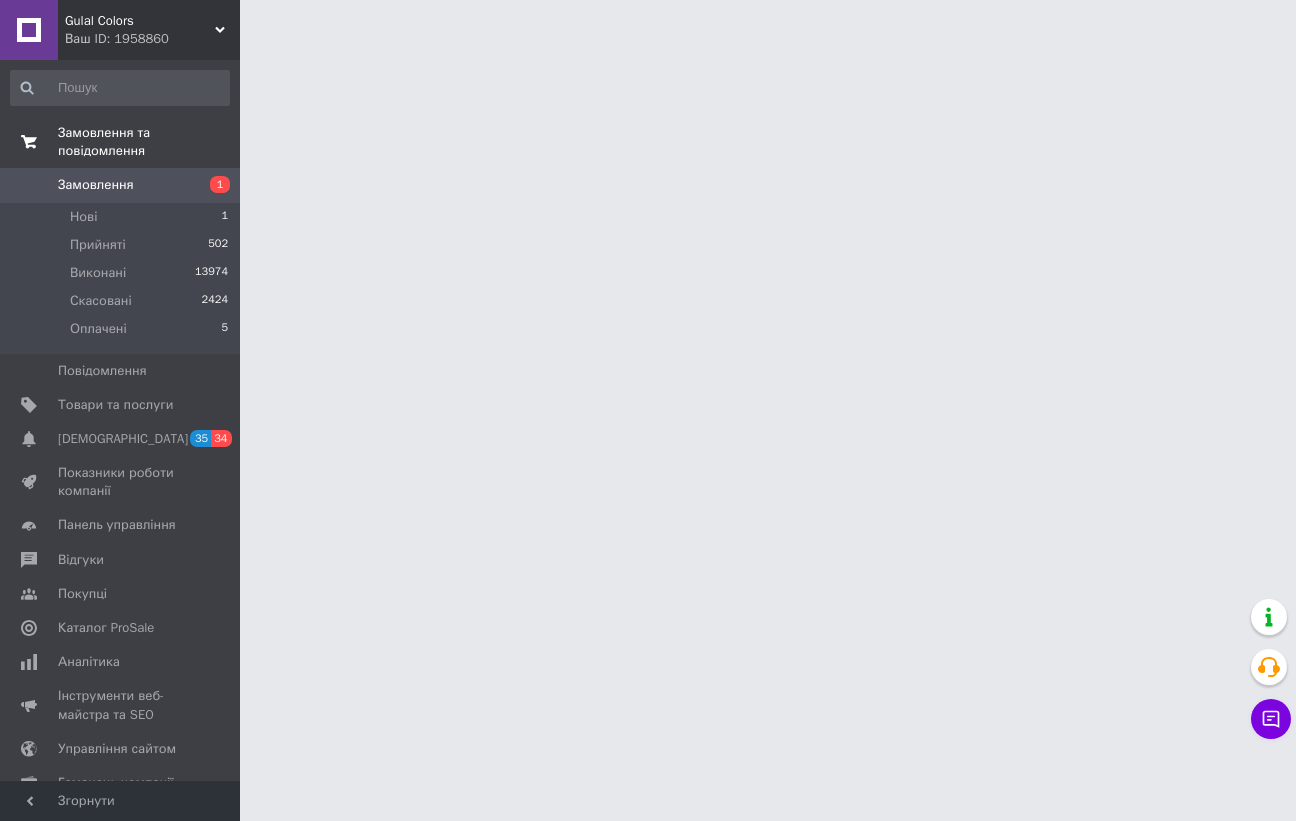 scroll, scrollTop: 0, scrollLeft: 0, axis: both 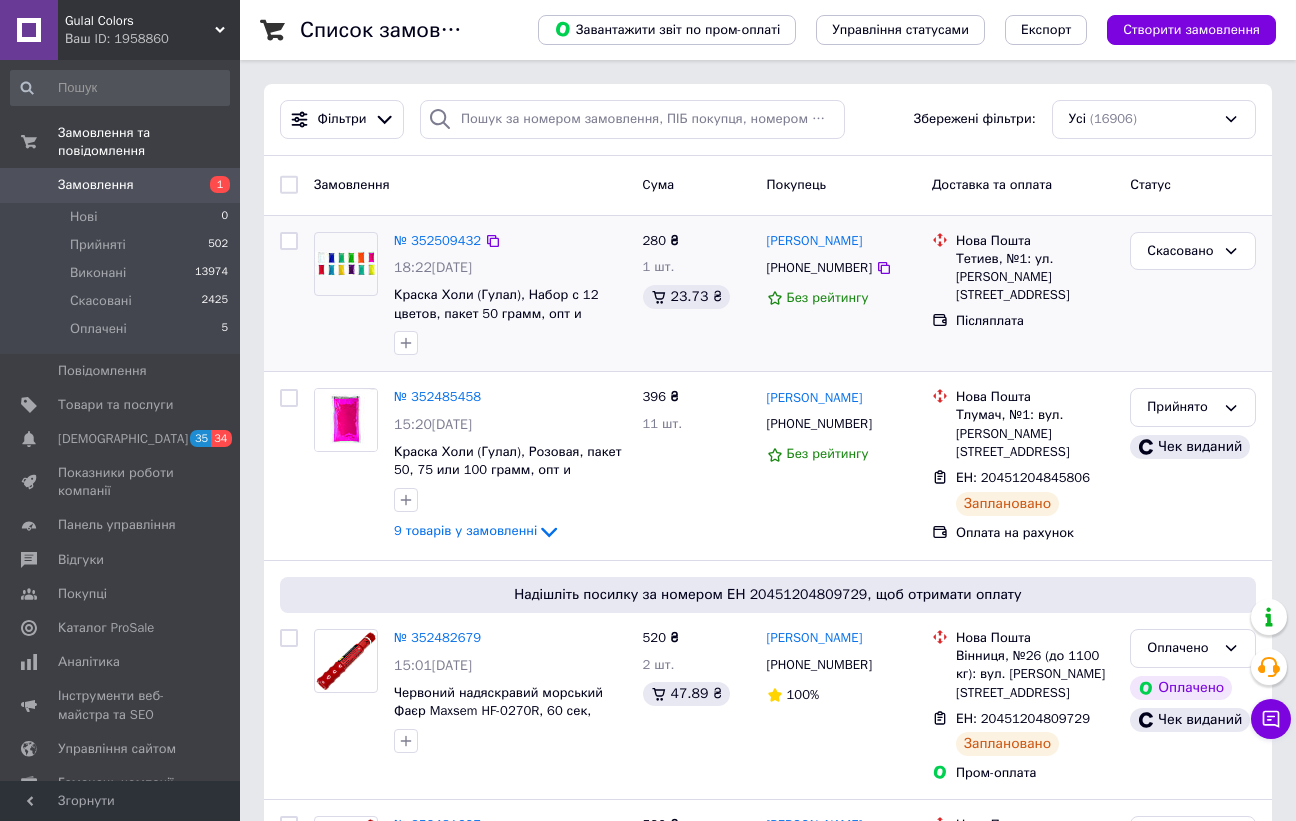 click on "№ 352509432 18:22[DATE] Краска Холи (Гулал), Набор с 12 цветов, пакет 50 грамм, опт и розница 280 ₴ 1 шт. 23.73 ₴ [PERSON_NAME] [PHONE_NUMBER] Без рейтингу Нова Пошта Тетиев, №1: ул. [PERSON_NAME][STREET_ADDRESS] Післяплата Скасовано" at bounding box center (768, 294) 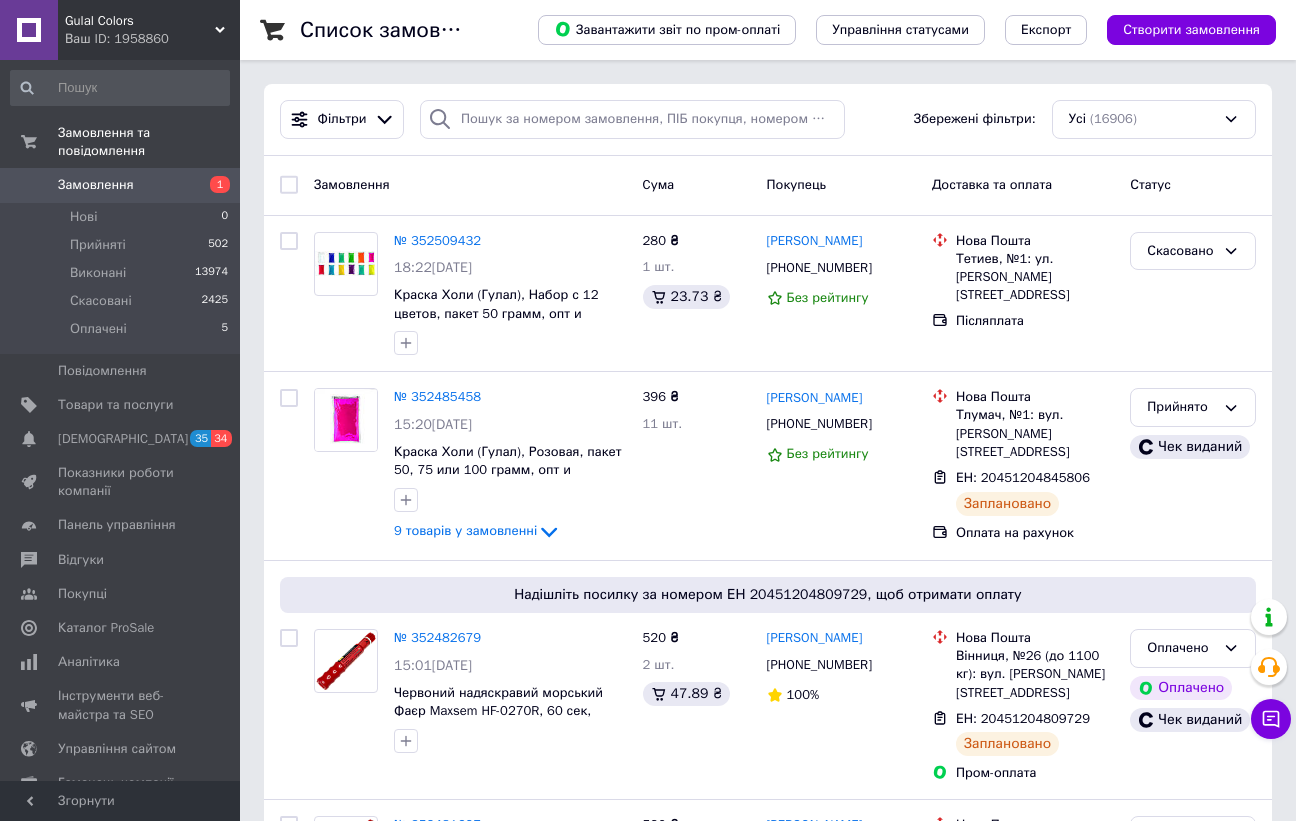 click on "Замовлення" at bounding box center [96, 185] 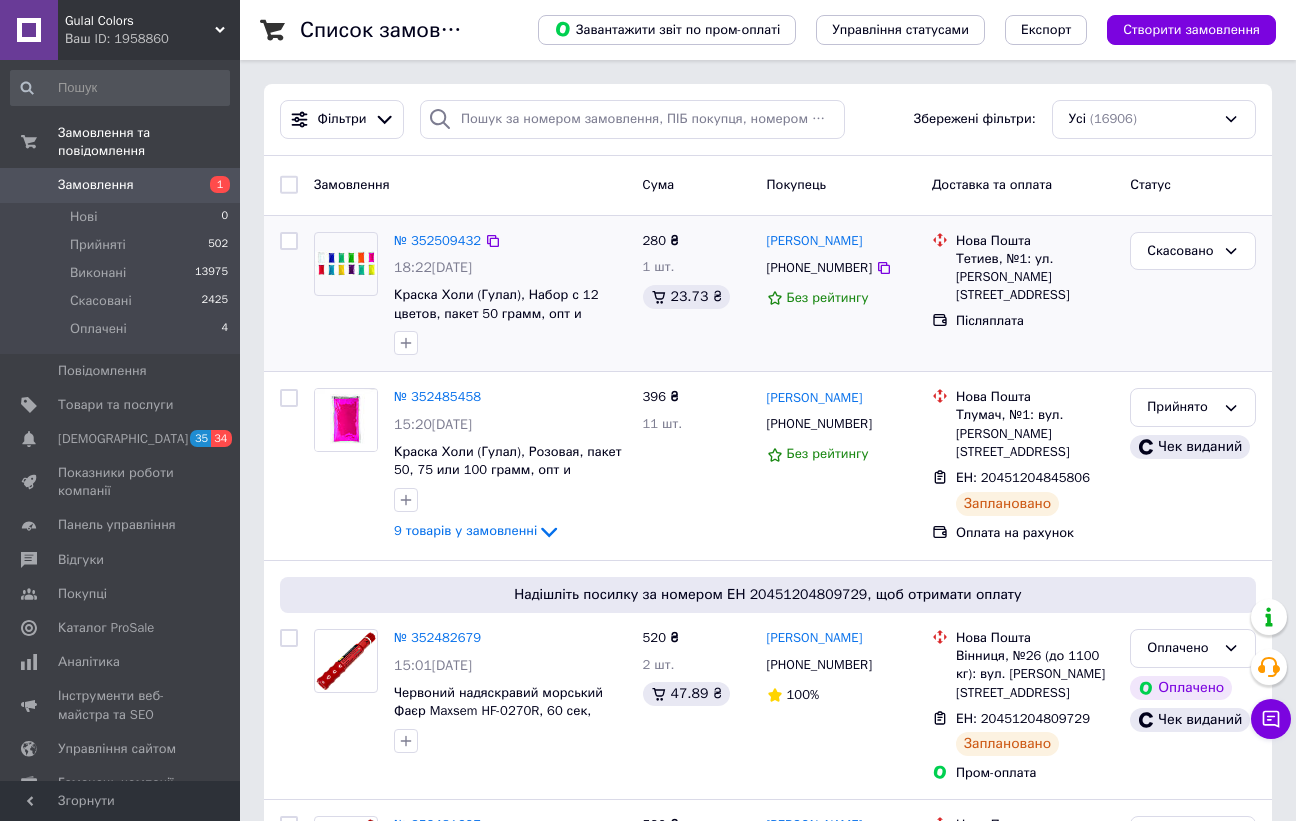 click on "280 ₴ 1 шт. 23.73 ₴" at bounding box center (697, 294) 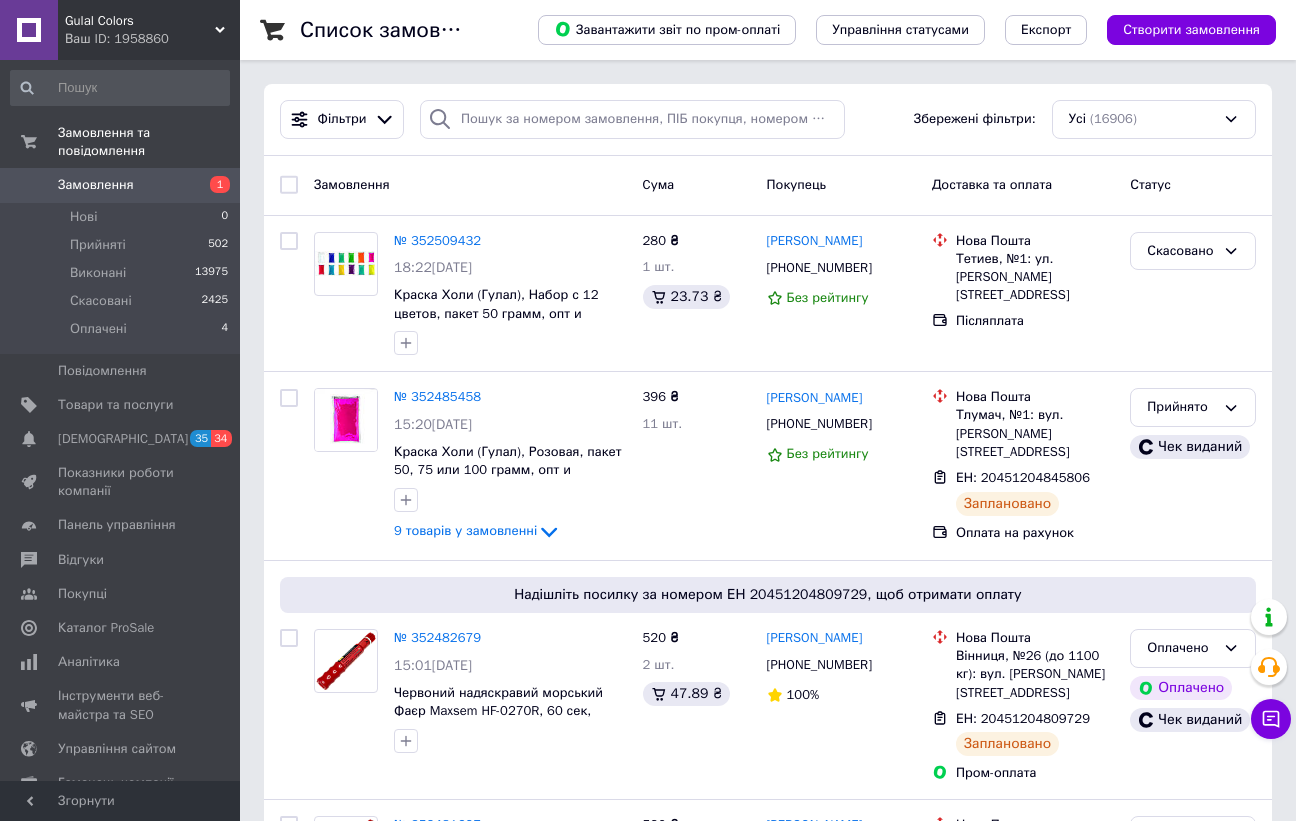 click on "Замовлення" at bounding box center (470, 185) 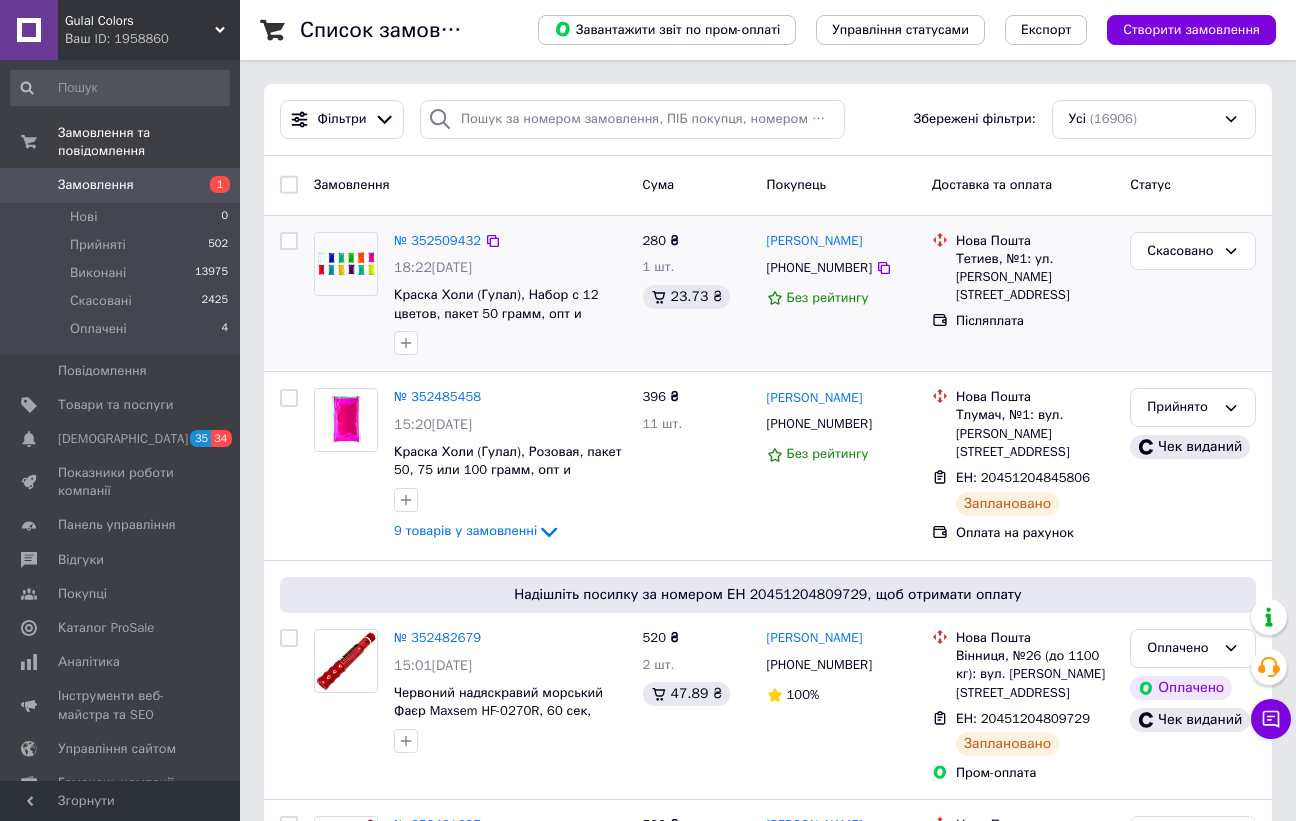 click on "№ 352509432" at bounding box center [510, 241] 